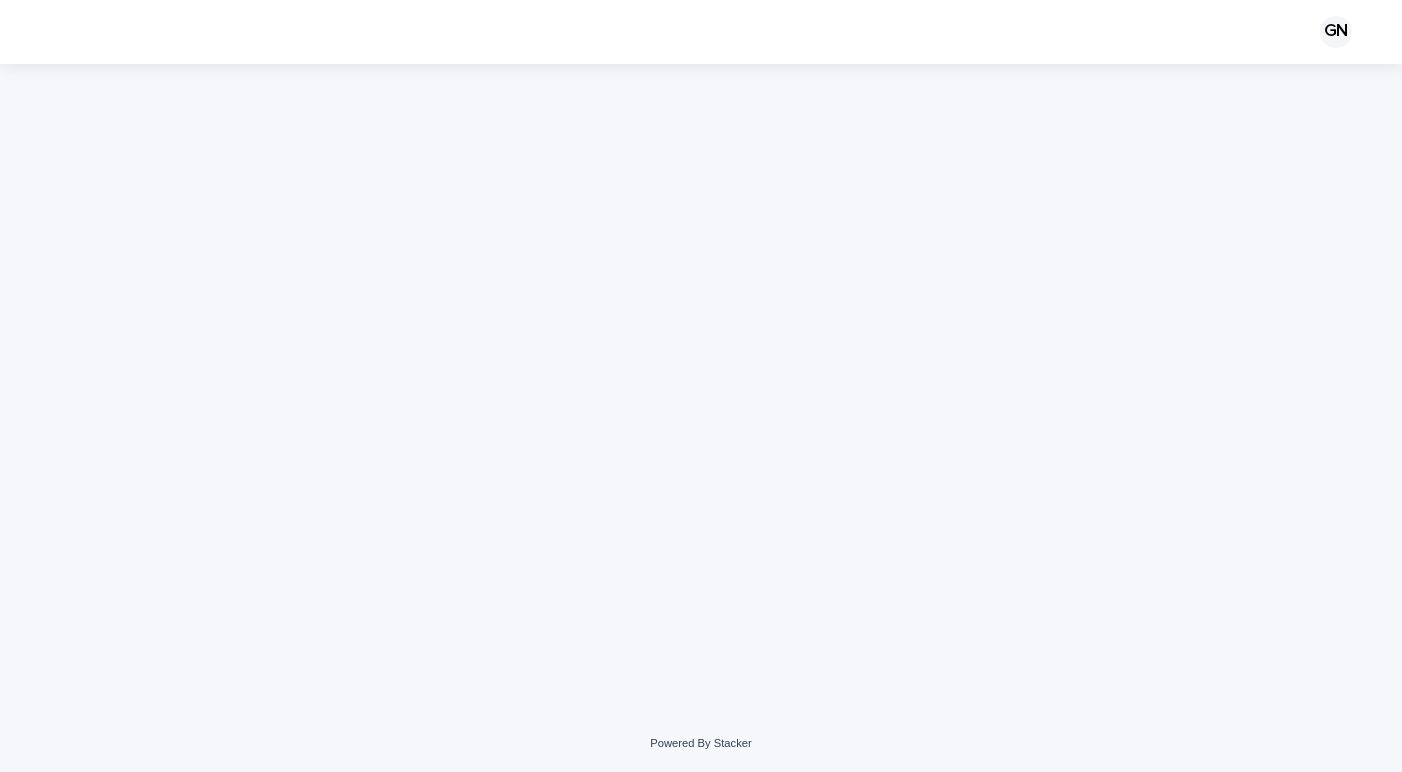 scroll, scrollTop: 0, scrollLeft: 0, axis: both 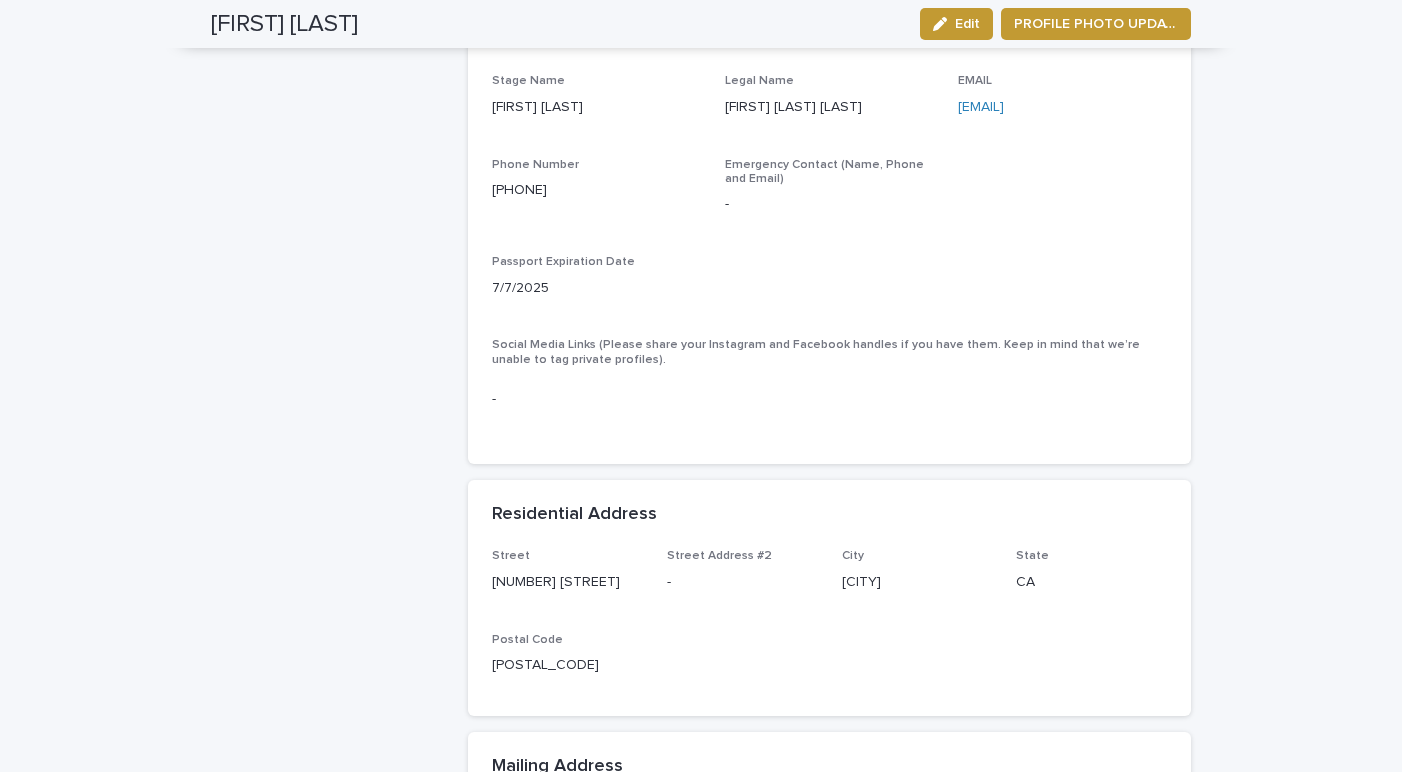 drag, startPoint x: 954, startPoint y: 17, endPoint x: 838, endPoint y: 454, distance: 452.13382 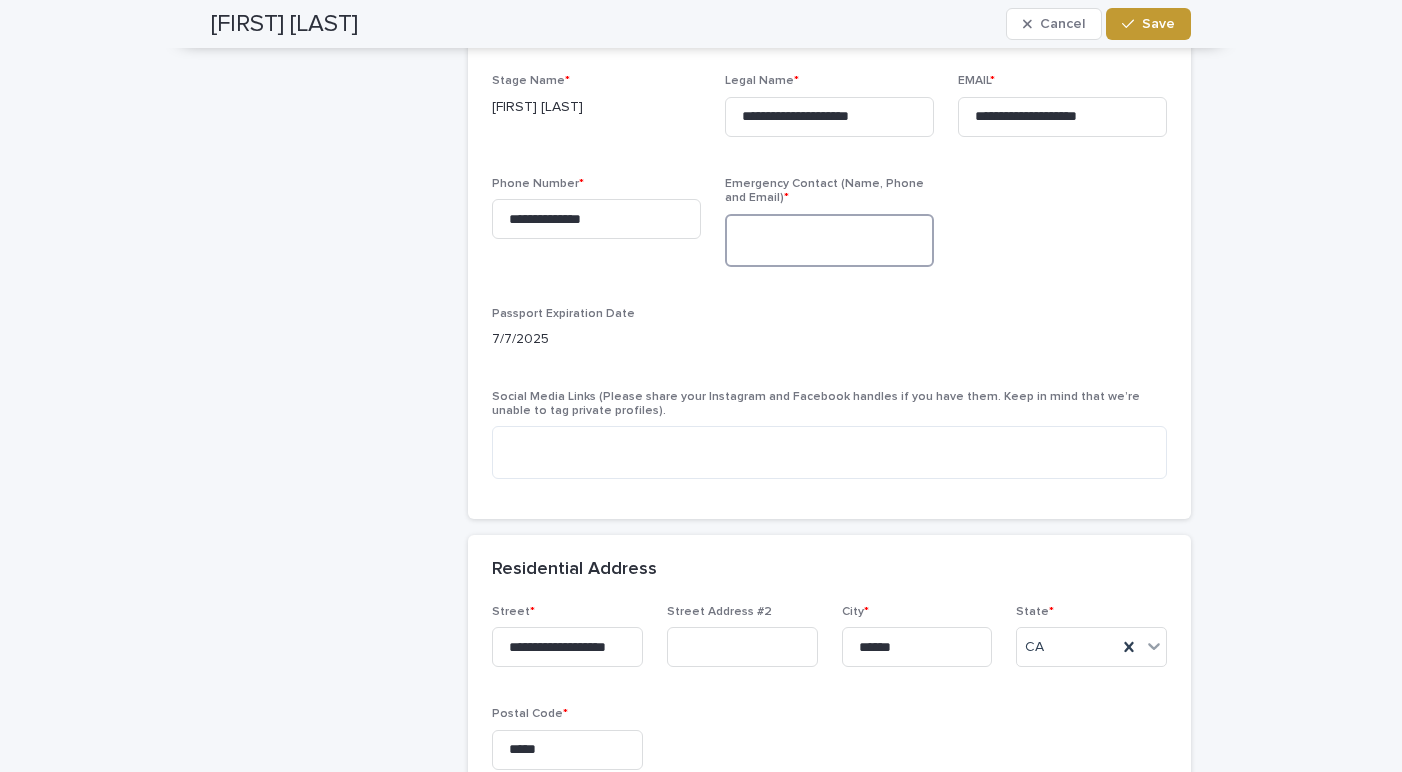 click at bounding box center [829, 240] 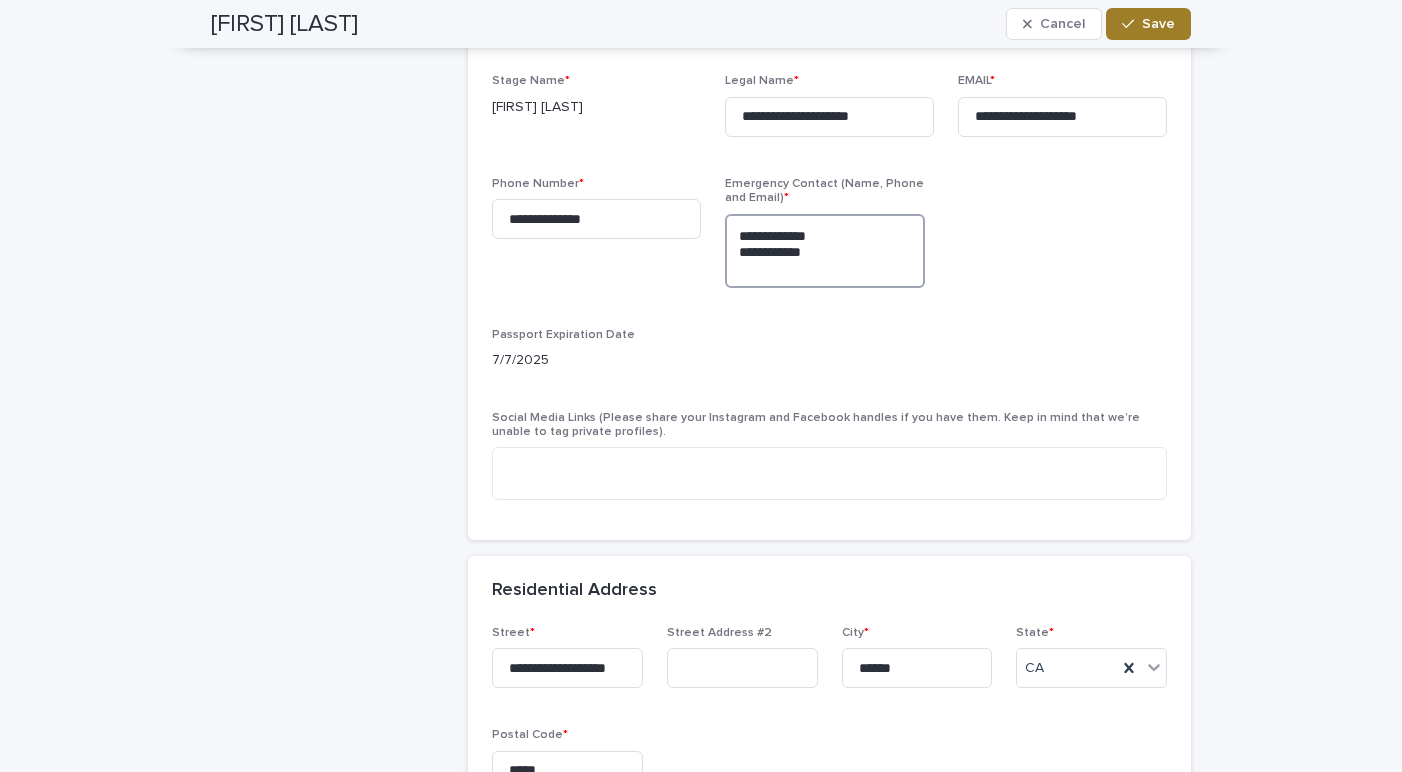 type on "**********" 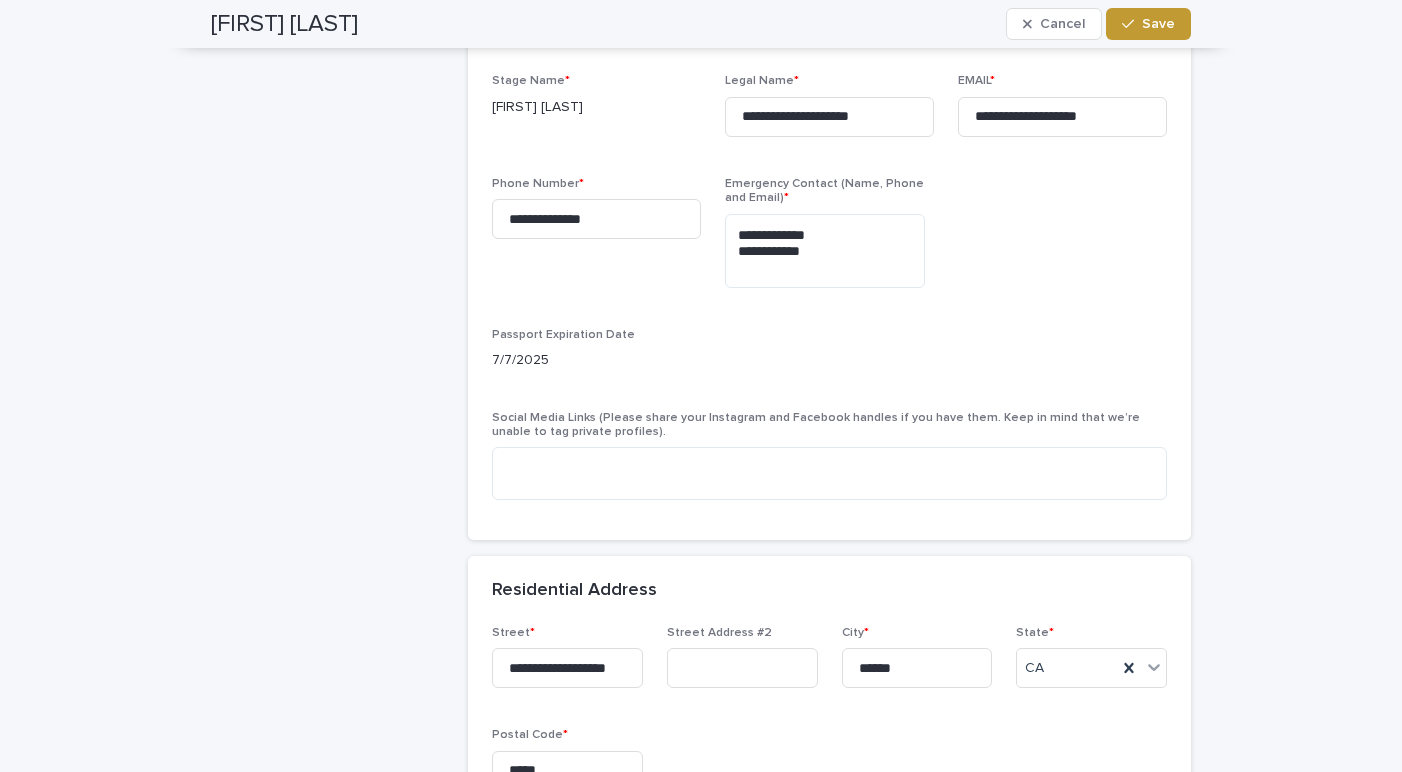 drag, startPoint x: 1147, startPoint y: 21, endPoint x: 1301, endPoint y: 386, distance: 396.1578 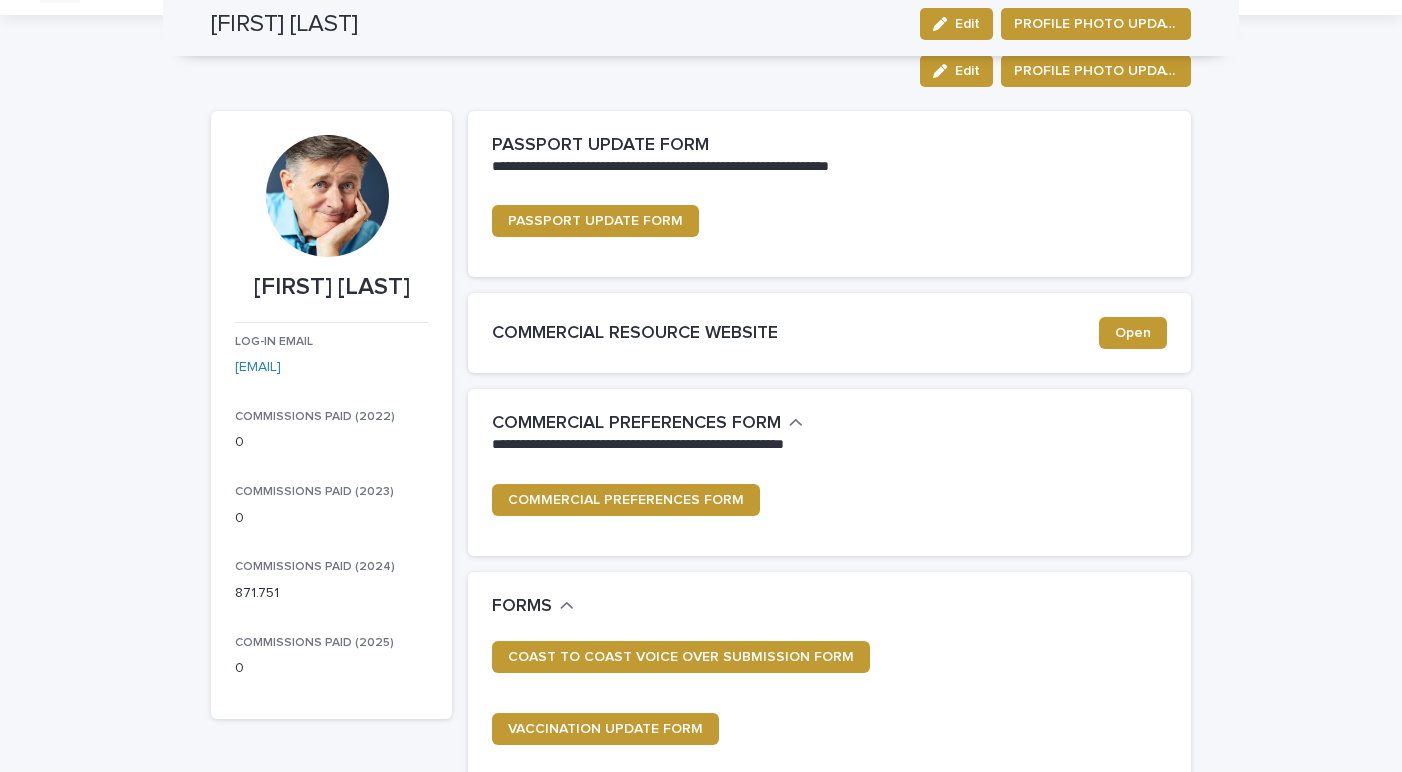 scroll, scrollTop: 0, scrollLeft: 0, axis: both 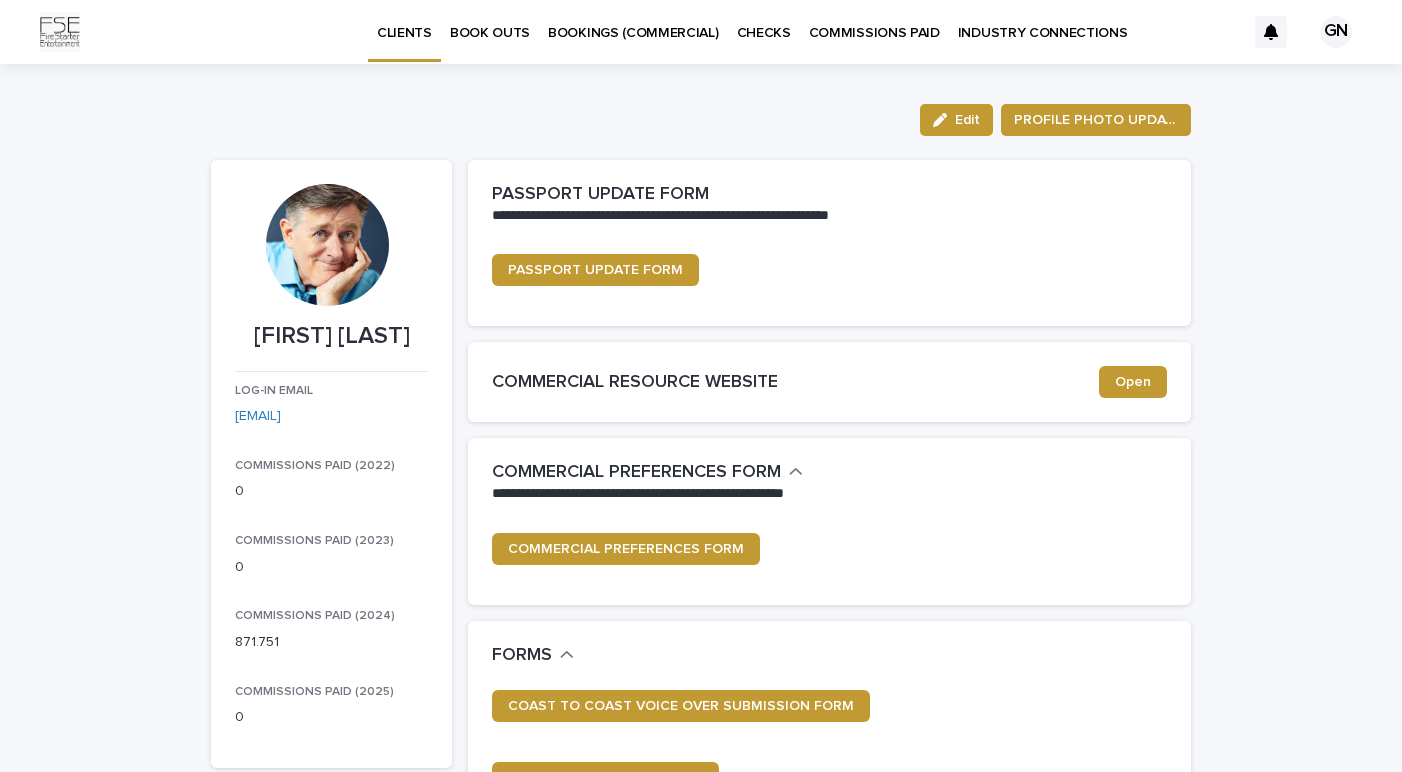 click on "BOOK OUTS" at bounding box center [490, 21] 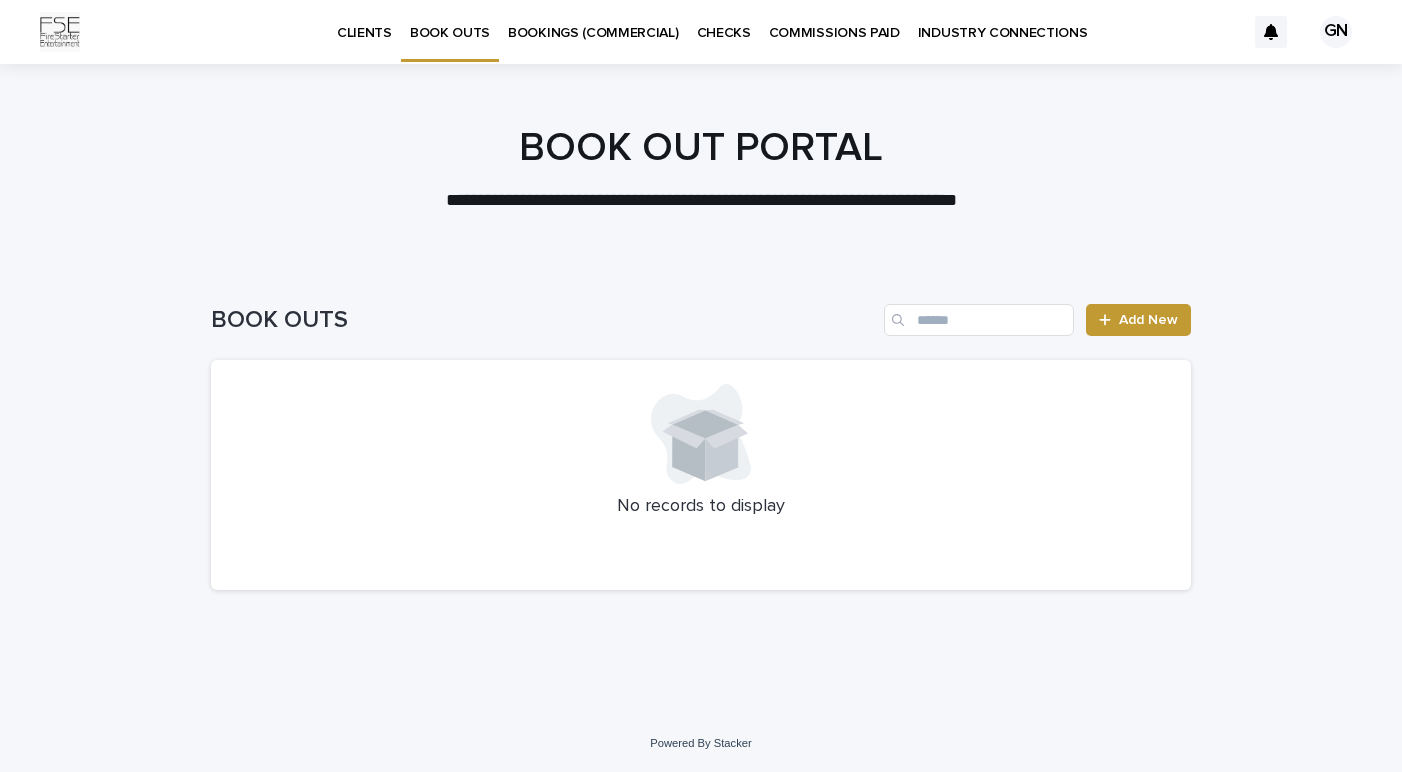scroll, scrollTop: 75, scrollLeft: 0, axis: vertical 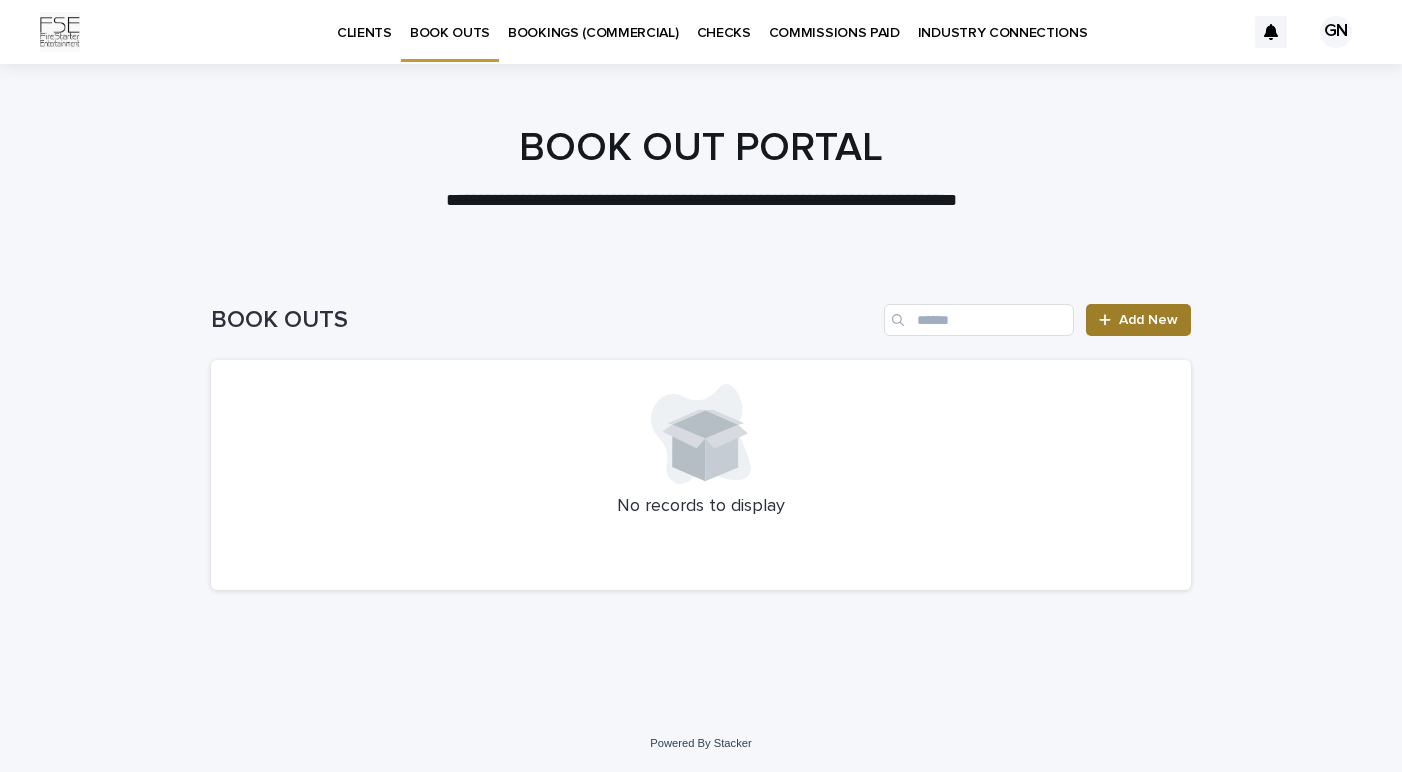 click on "Add New" at bounding box center [1138, 320] 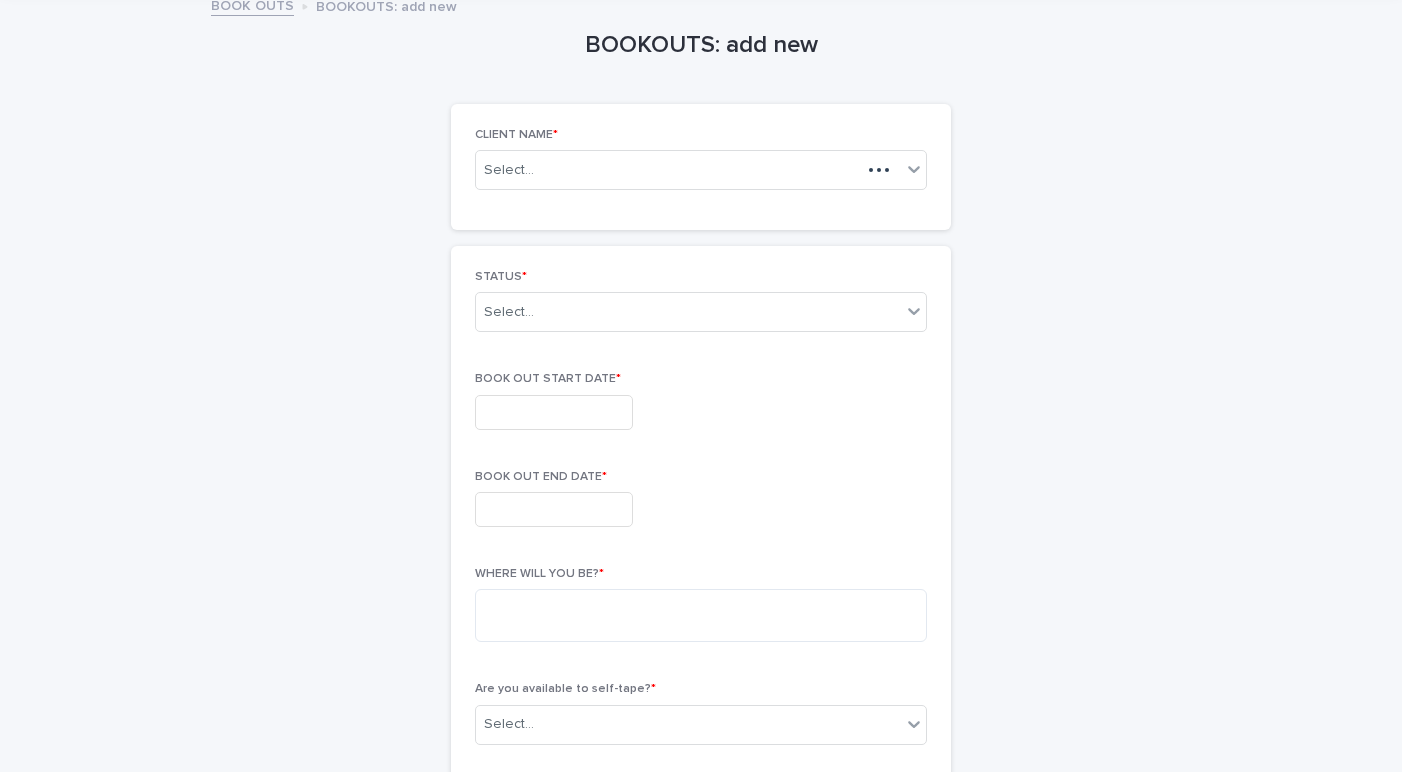 scroll, scrollTop: 81, scrollLeft: 0, axis: vertical 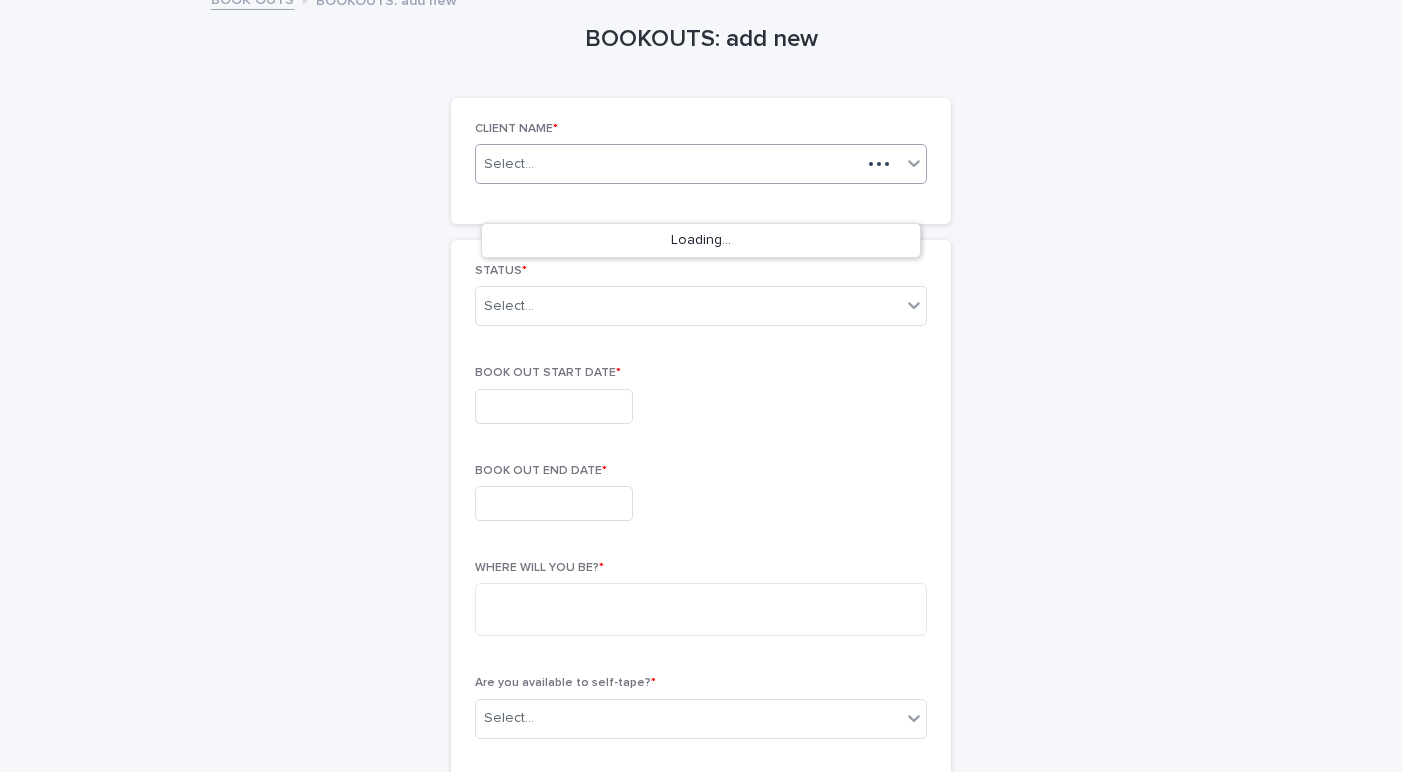 click on "Select..." at bounding box center [668, 164] 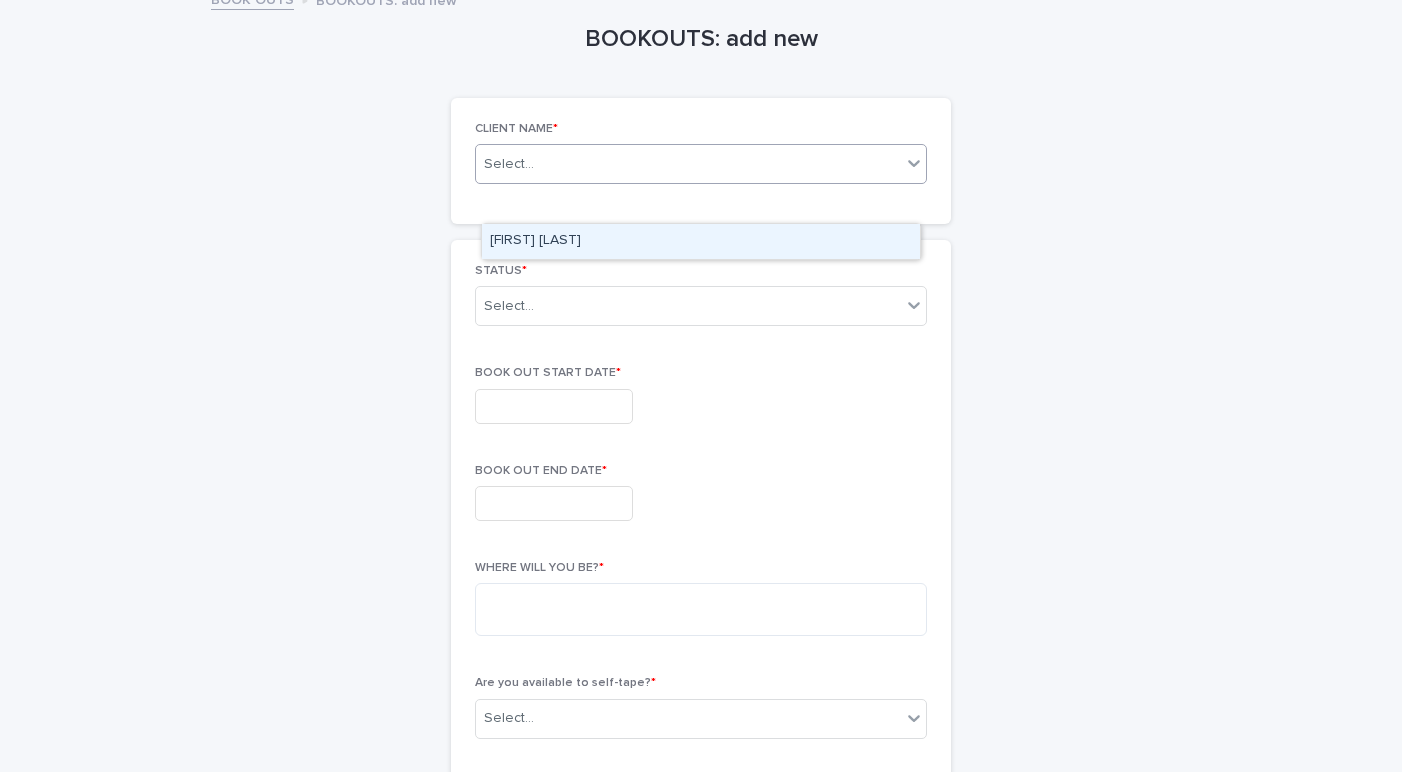 click on "[FIRST] [LAST]" at bounding box center [701, 241] 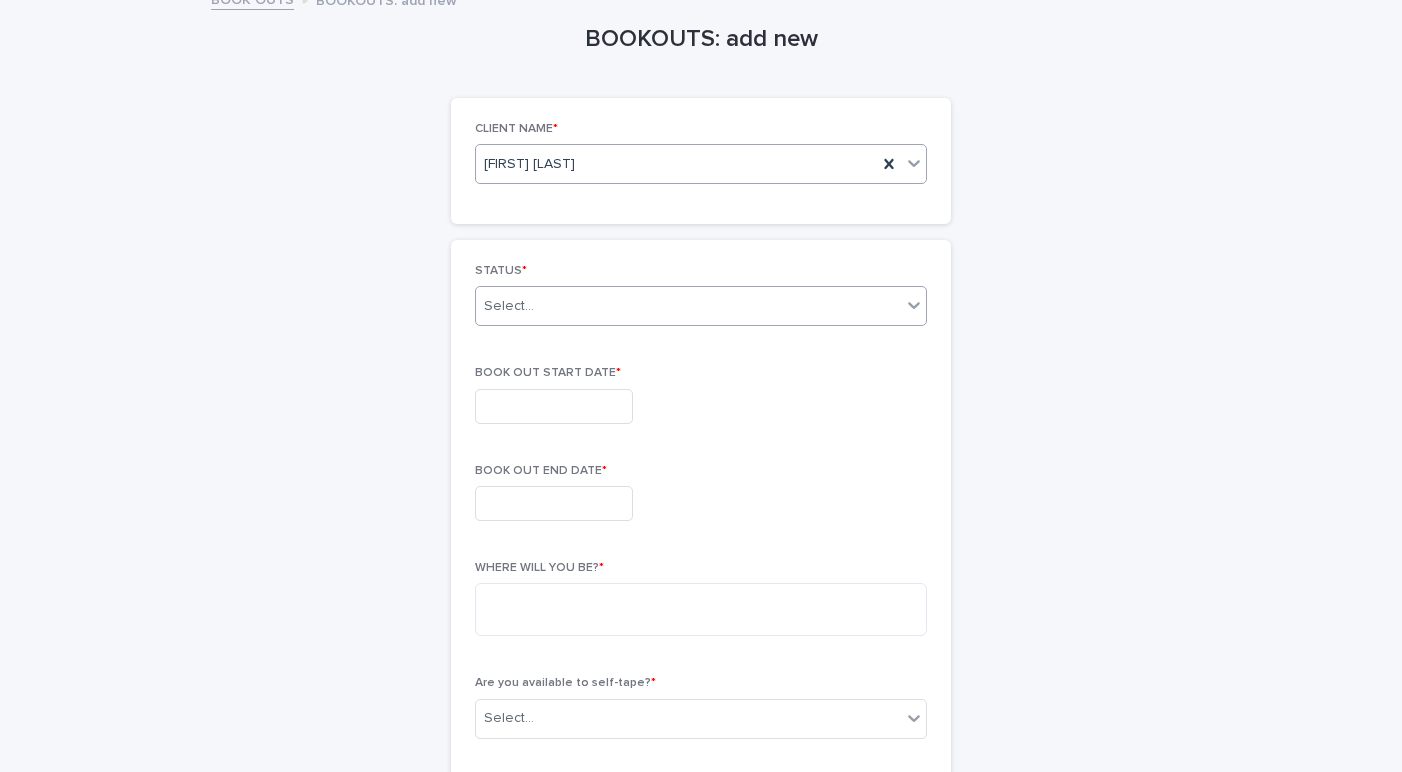 click on "Select..." at bounding box center (688, 306) 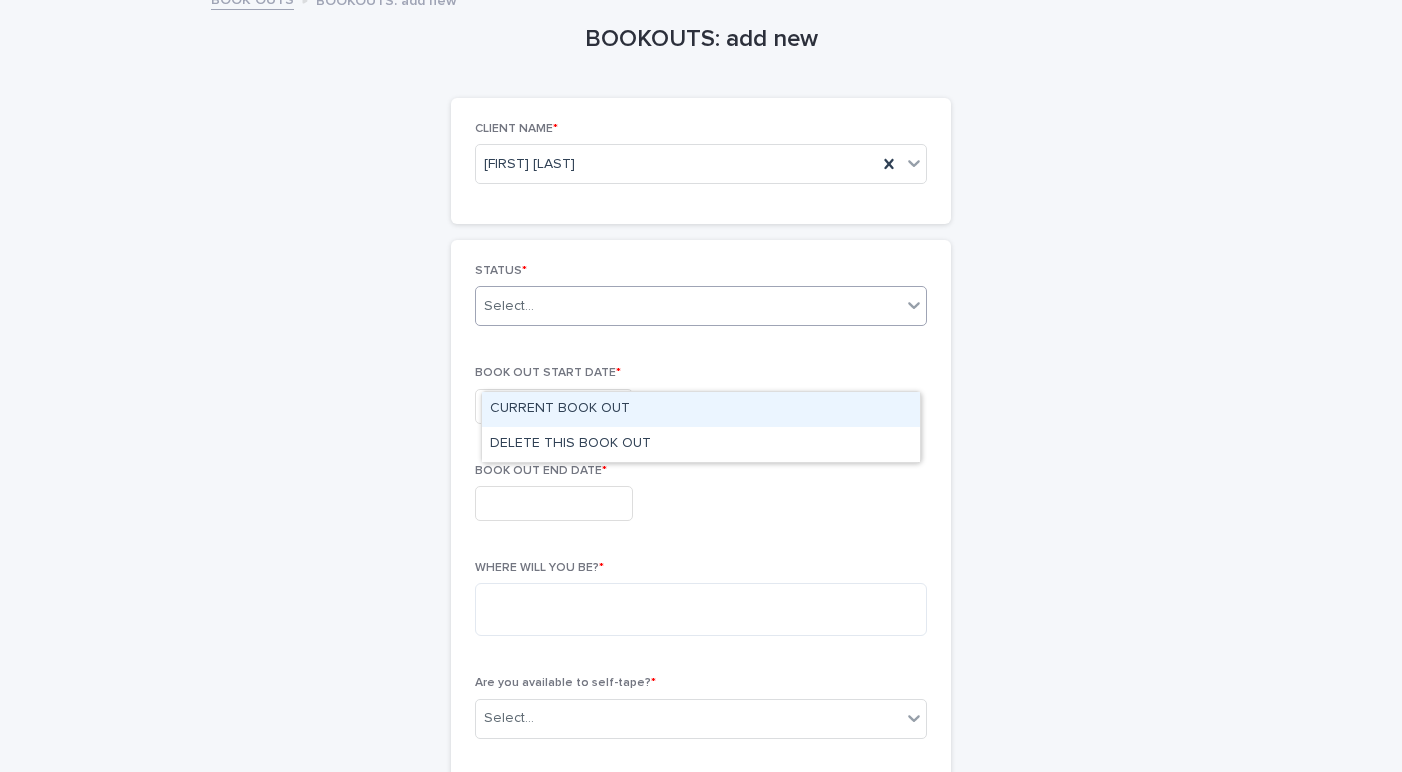 scroll, scrollTop: 80, scrollLeft: 0, axis: vertical 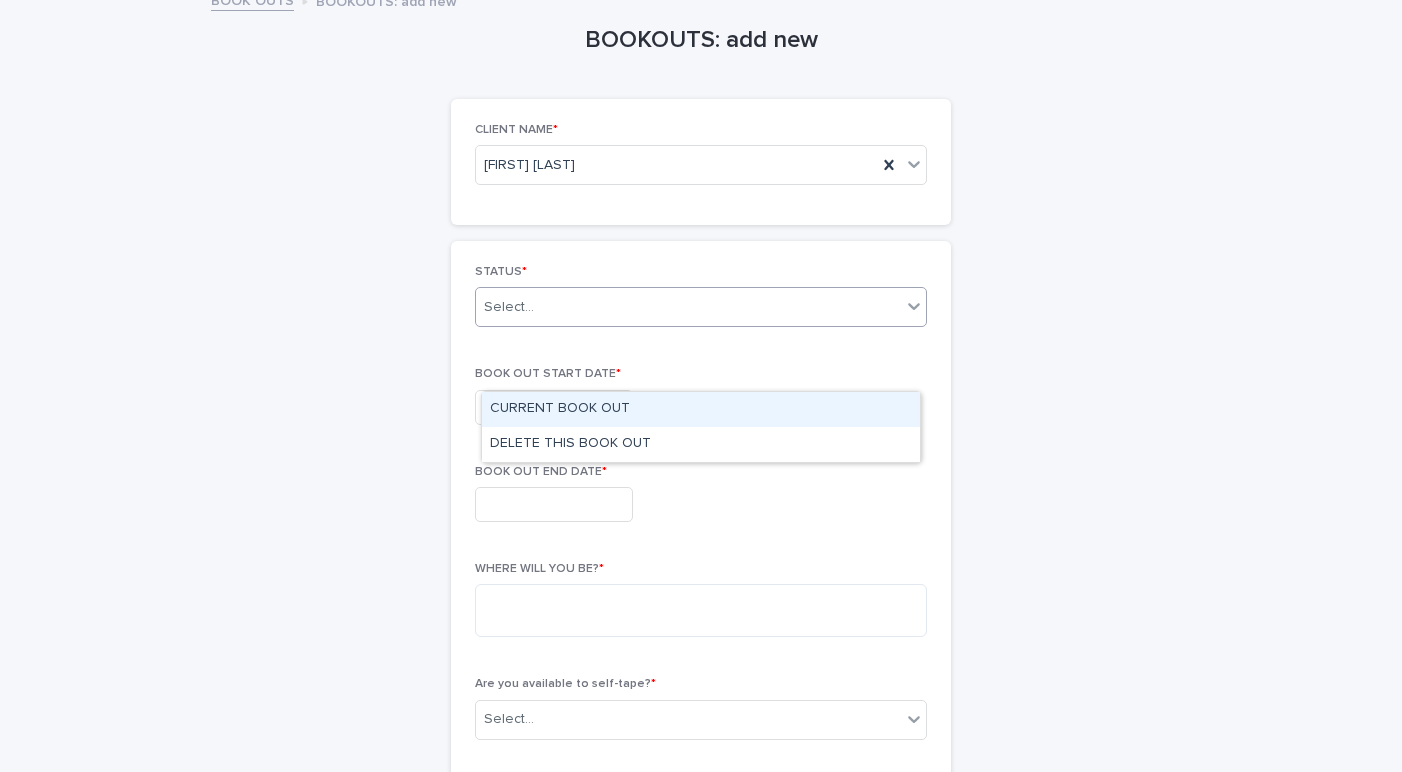 click on "CURRENT BOOK OUT" at bounding box center (701, 409) 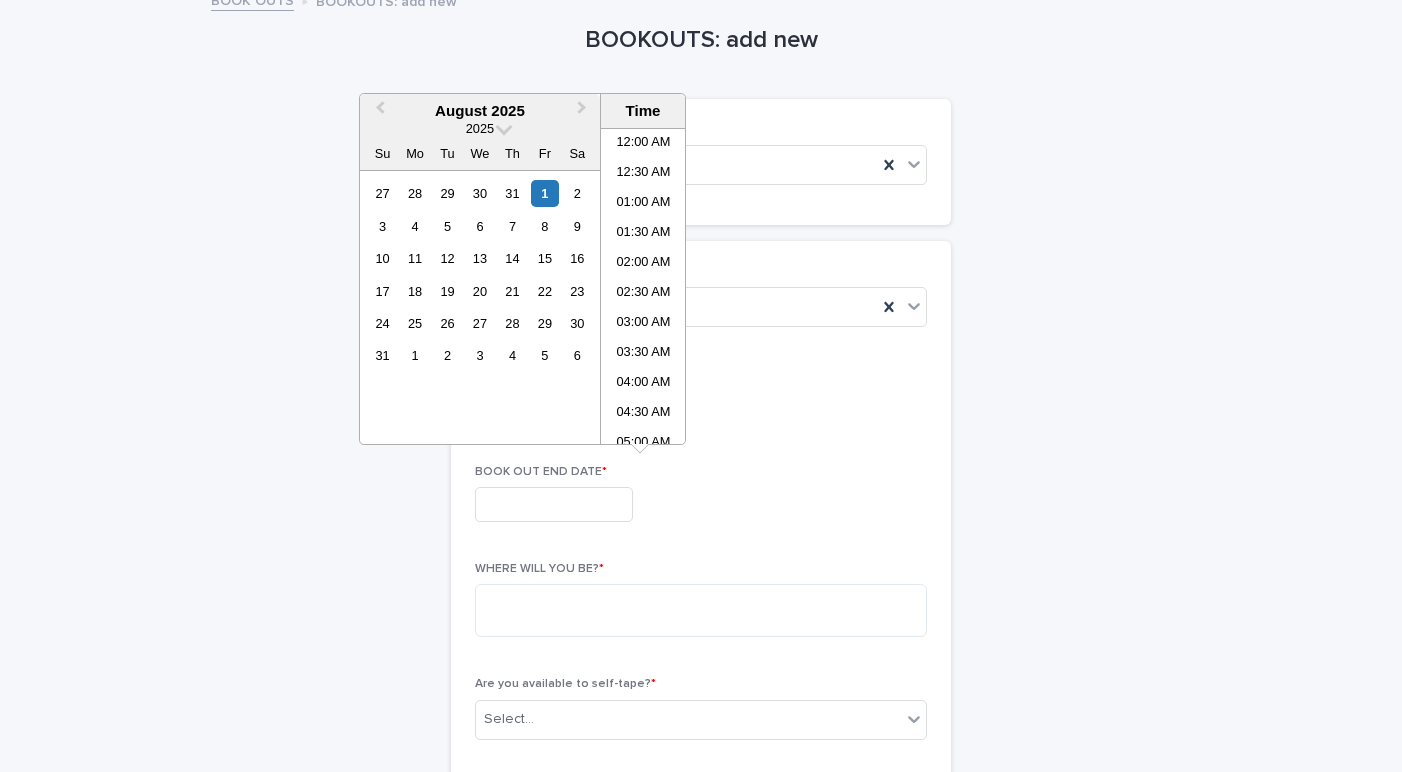 click at bounding box center (554, 407) 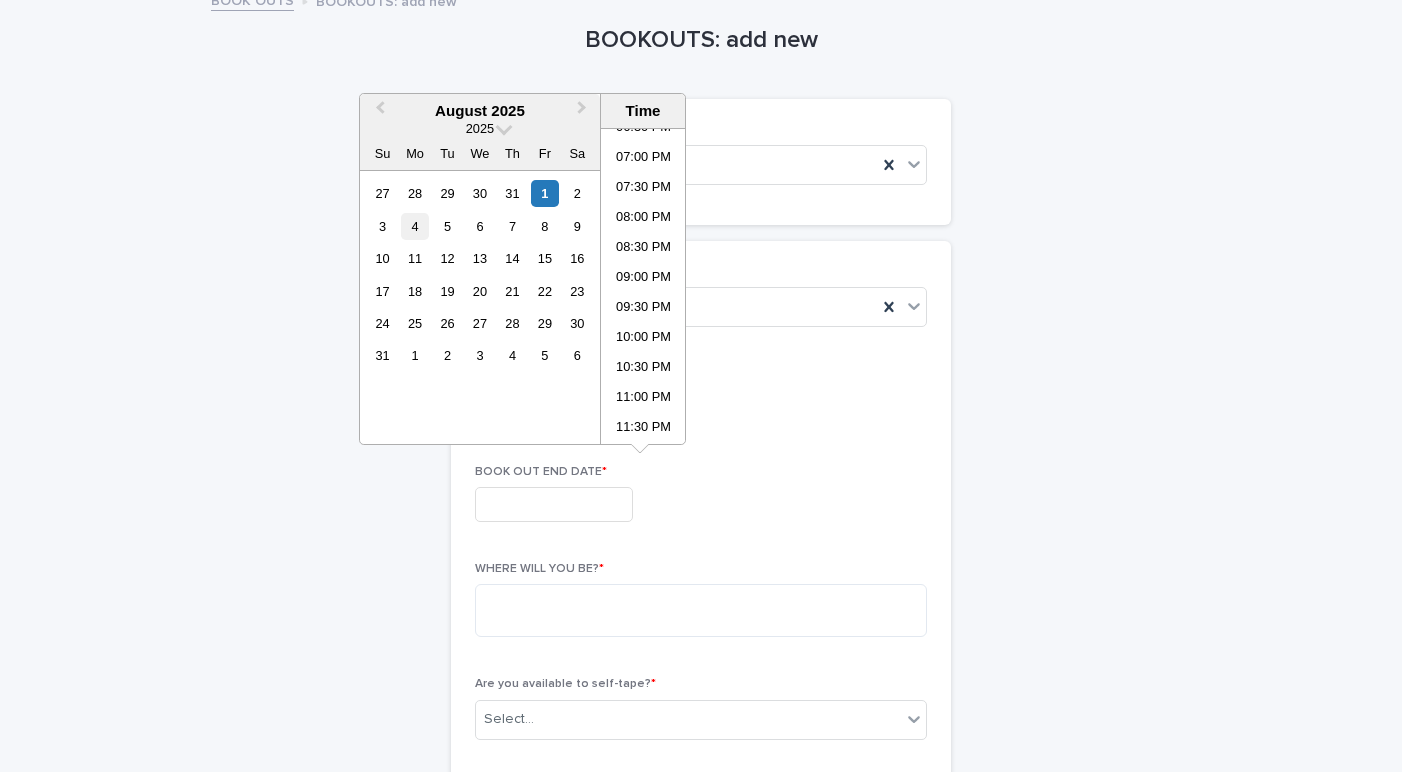 click on "4" at bounding box center (414, 226) 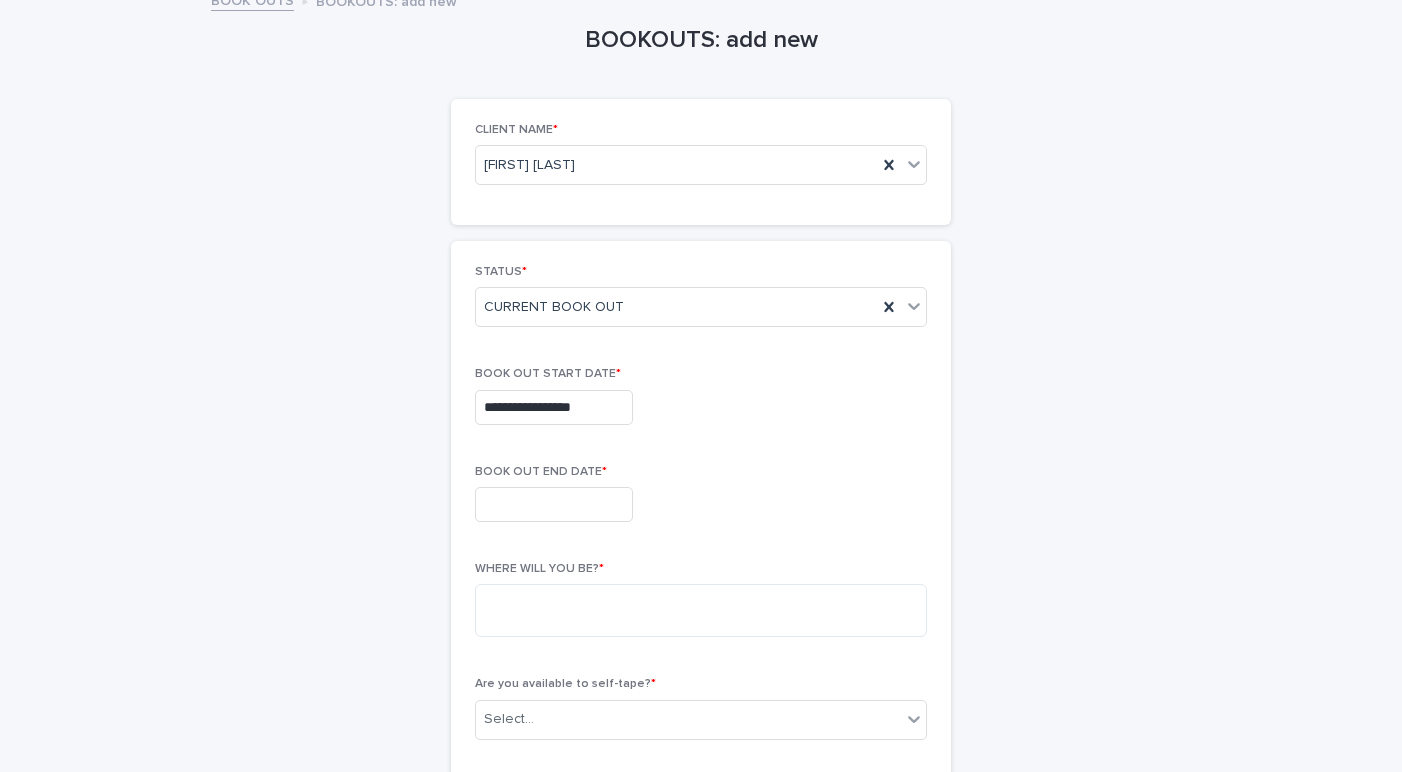 click on "BOOK OUT START DATE *" at bounding box center (701, 374) 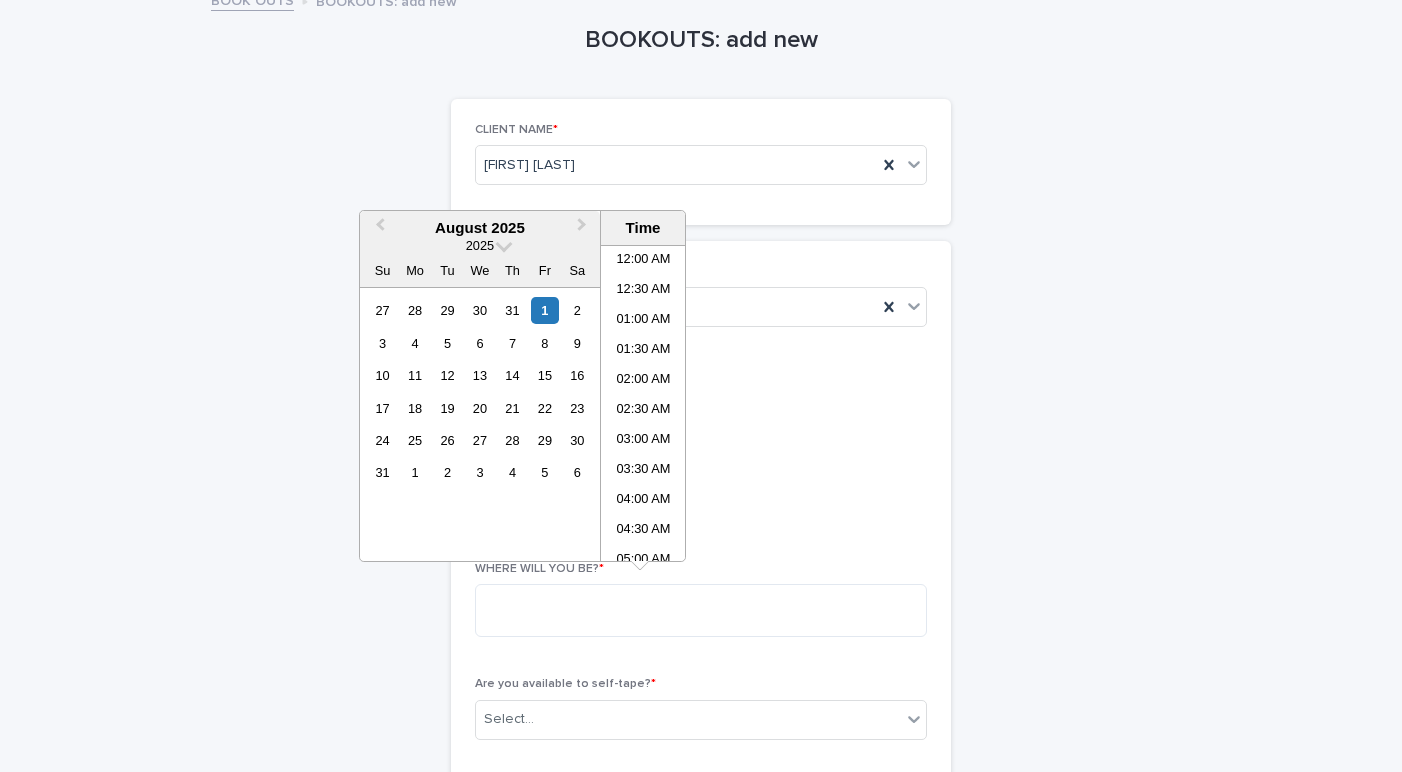 click at bounding box center [554, 504] 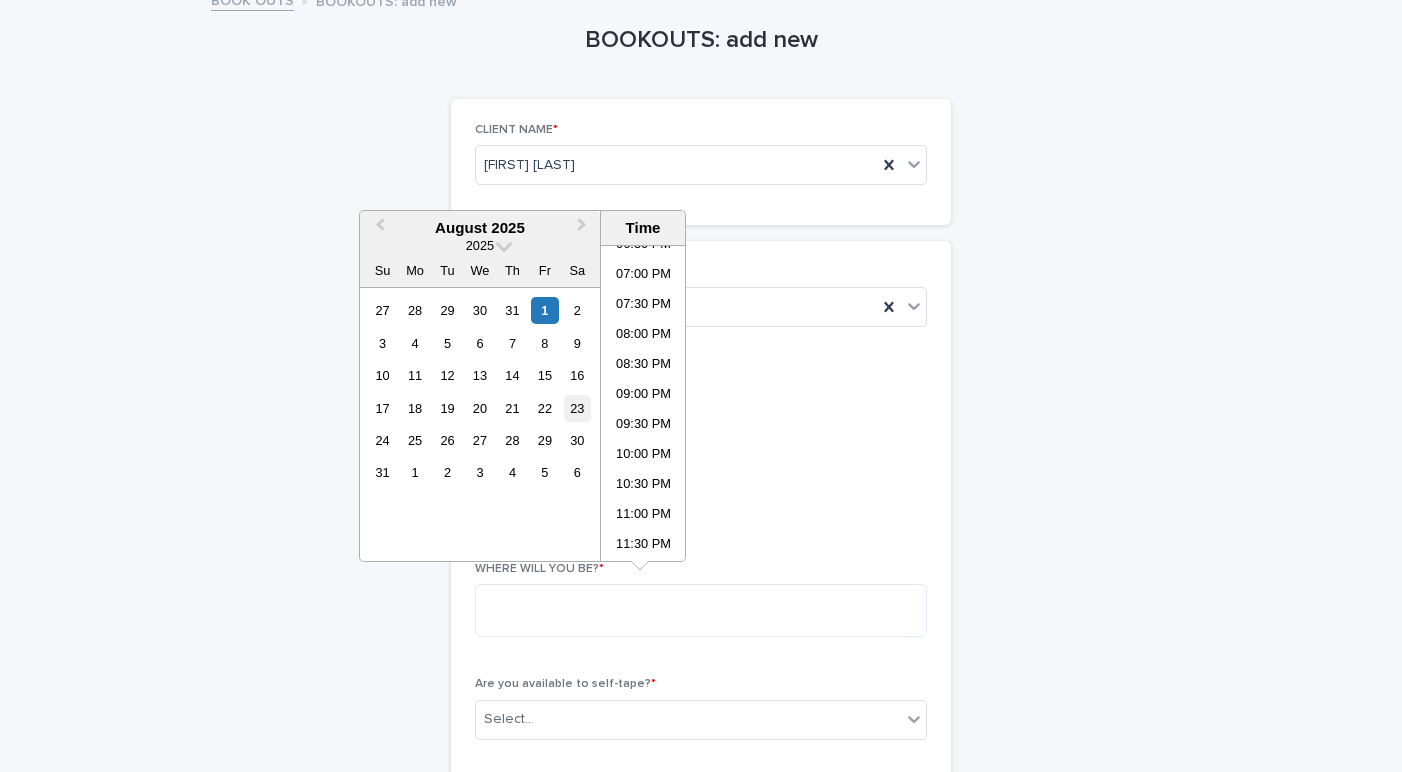 click on "23" at bounding box center [577, 408] 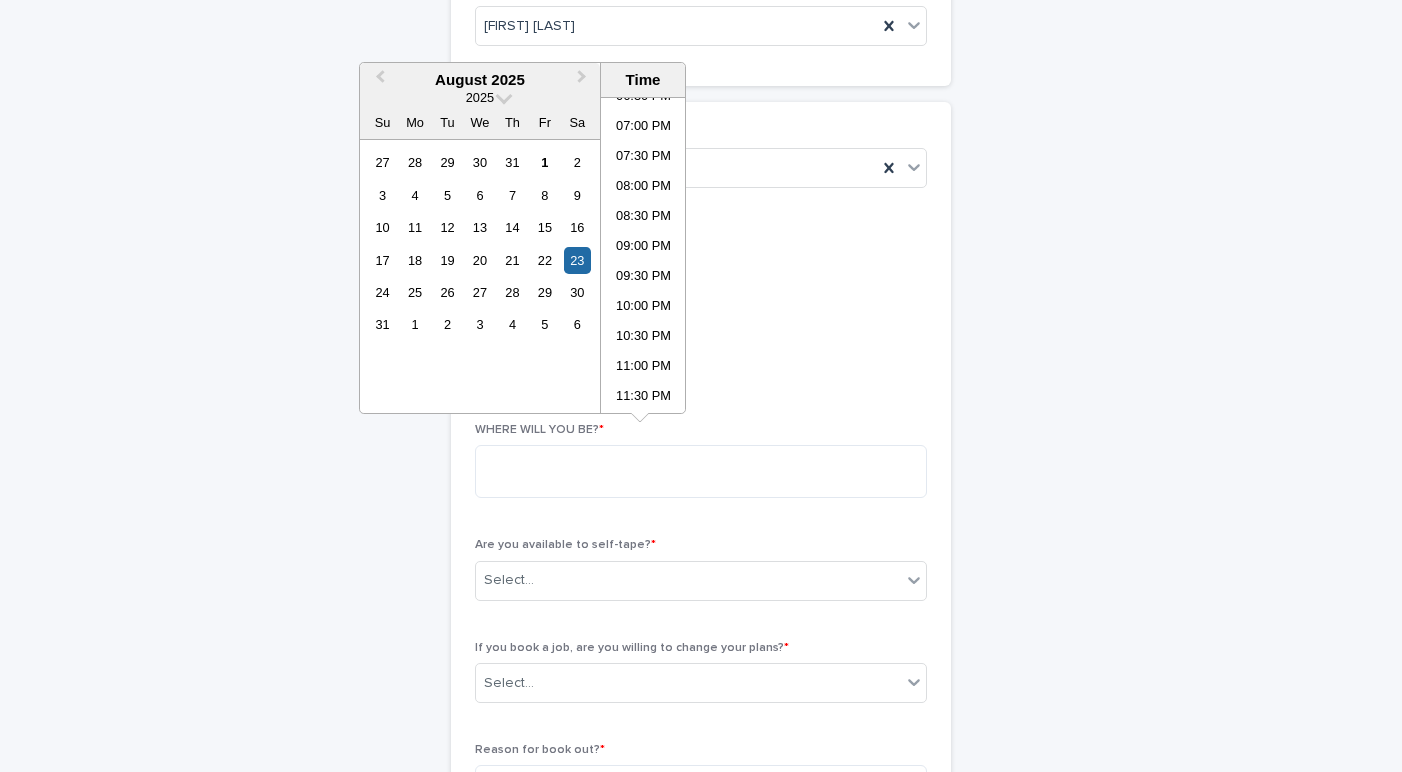 scroll, scrollTop: 228, scrollLeft: 0, axis: vertical 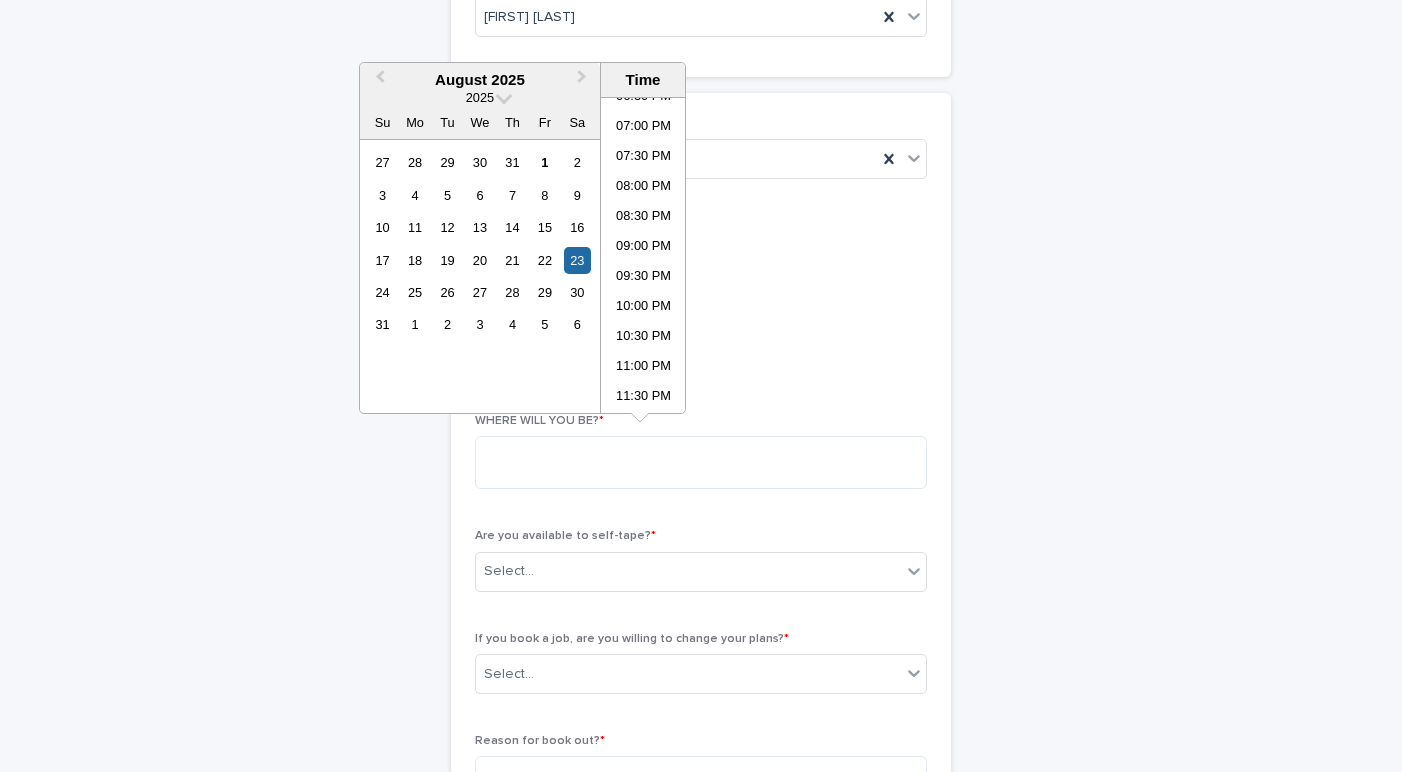 drag, startPoint x: 617, startPoint y: 456, endPoint x: 572, endPoint y: 455, distance: 45.01111 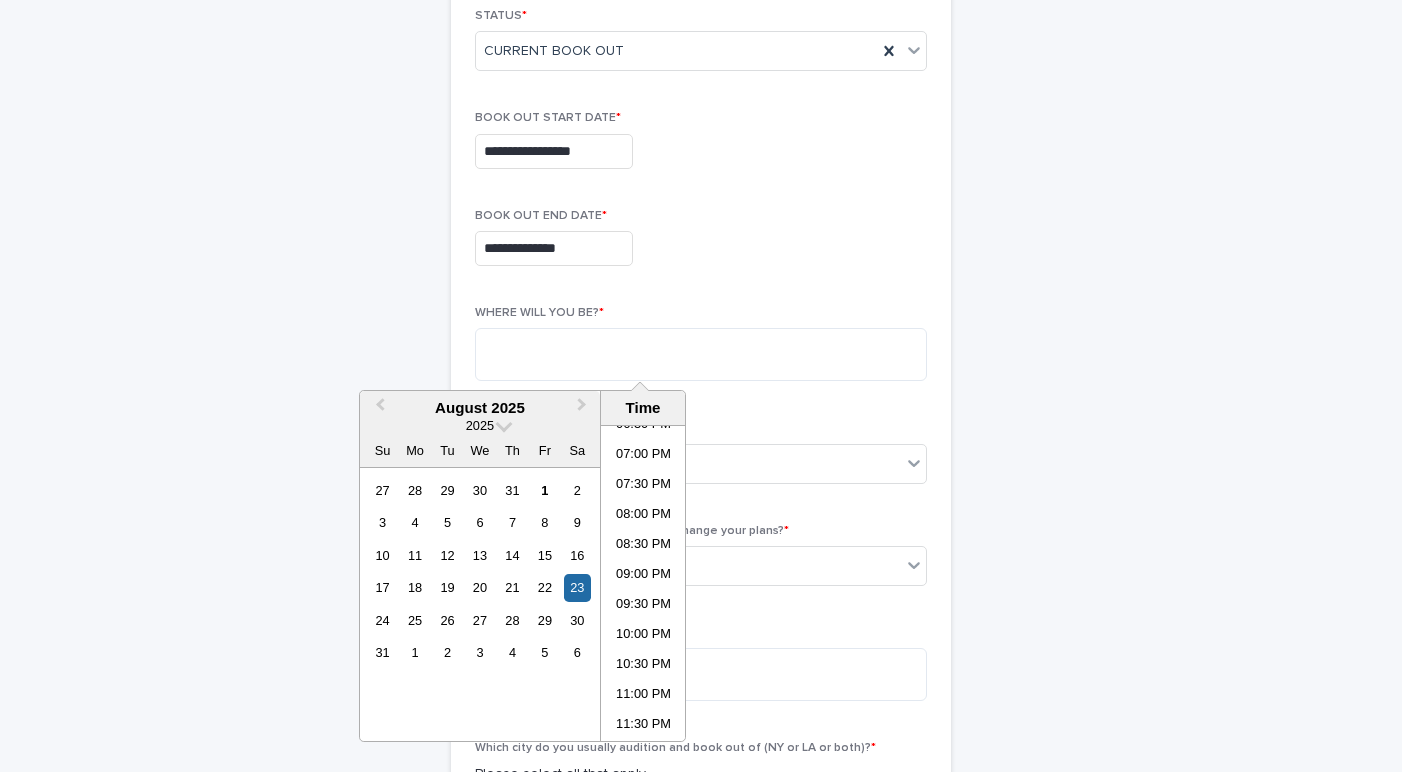 scroll, scrollTop: 469, scrollLeft: 0, axis: vertical 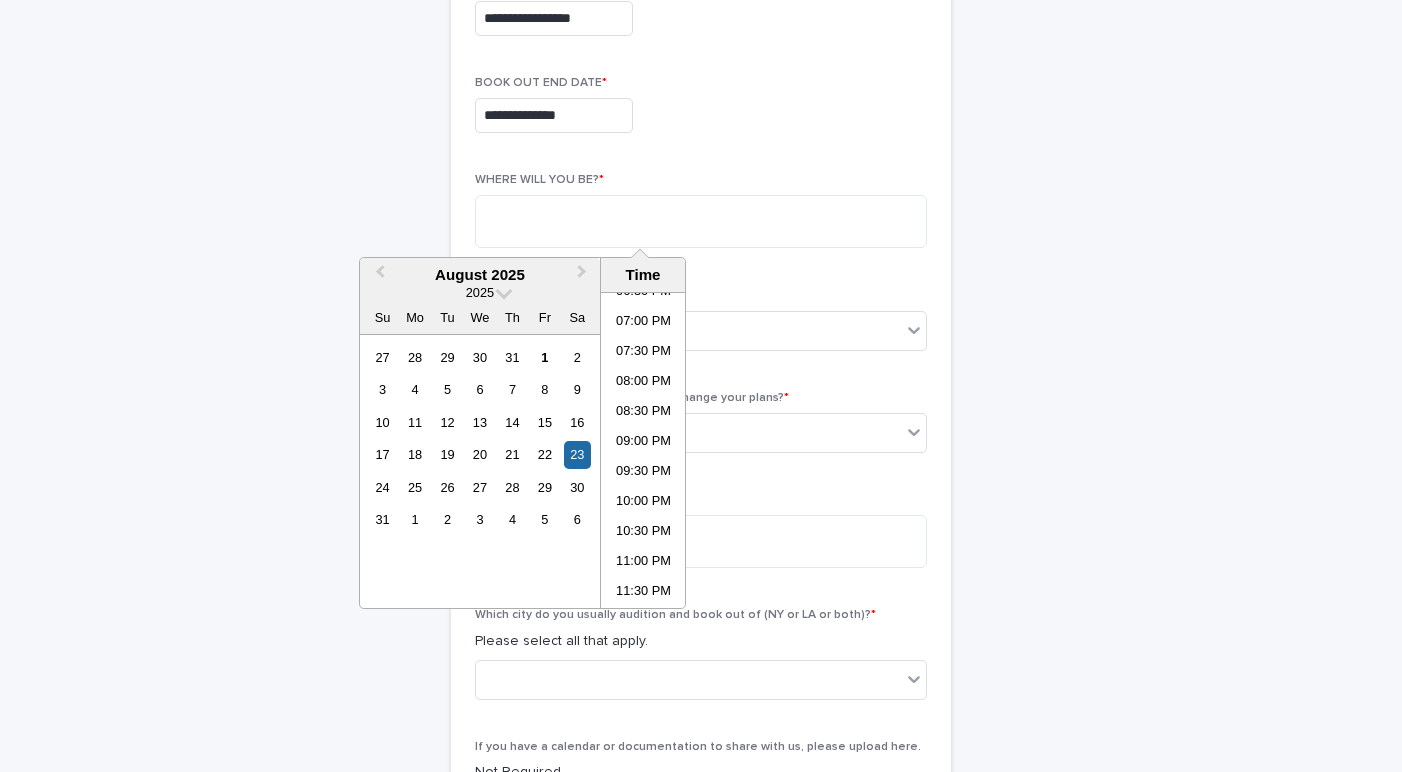 type on "**********" 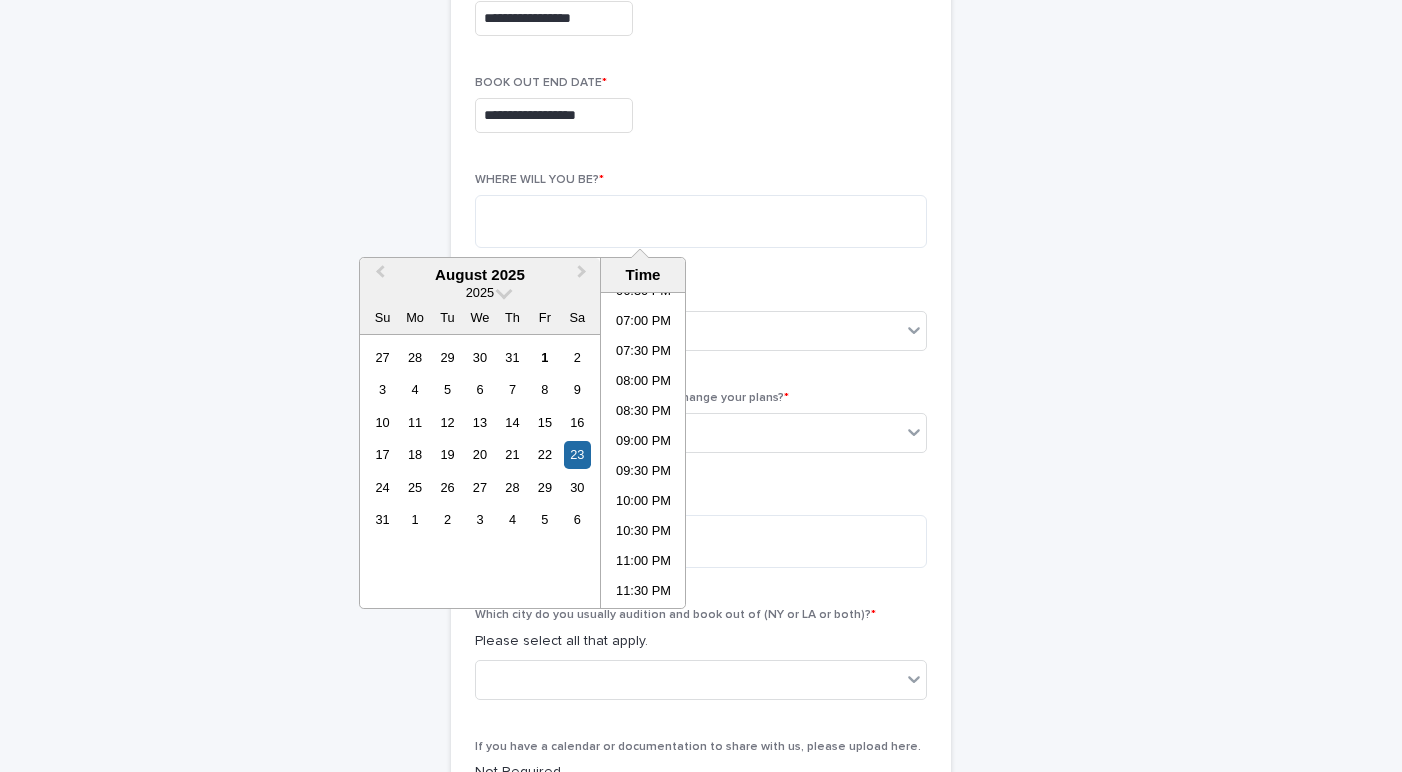 drag, startPoint x: 1068, startPoint y: 211, endPoint x: 966, endPoint y: 256, distance: 111.48543 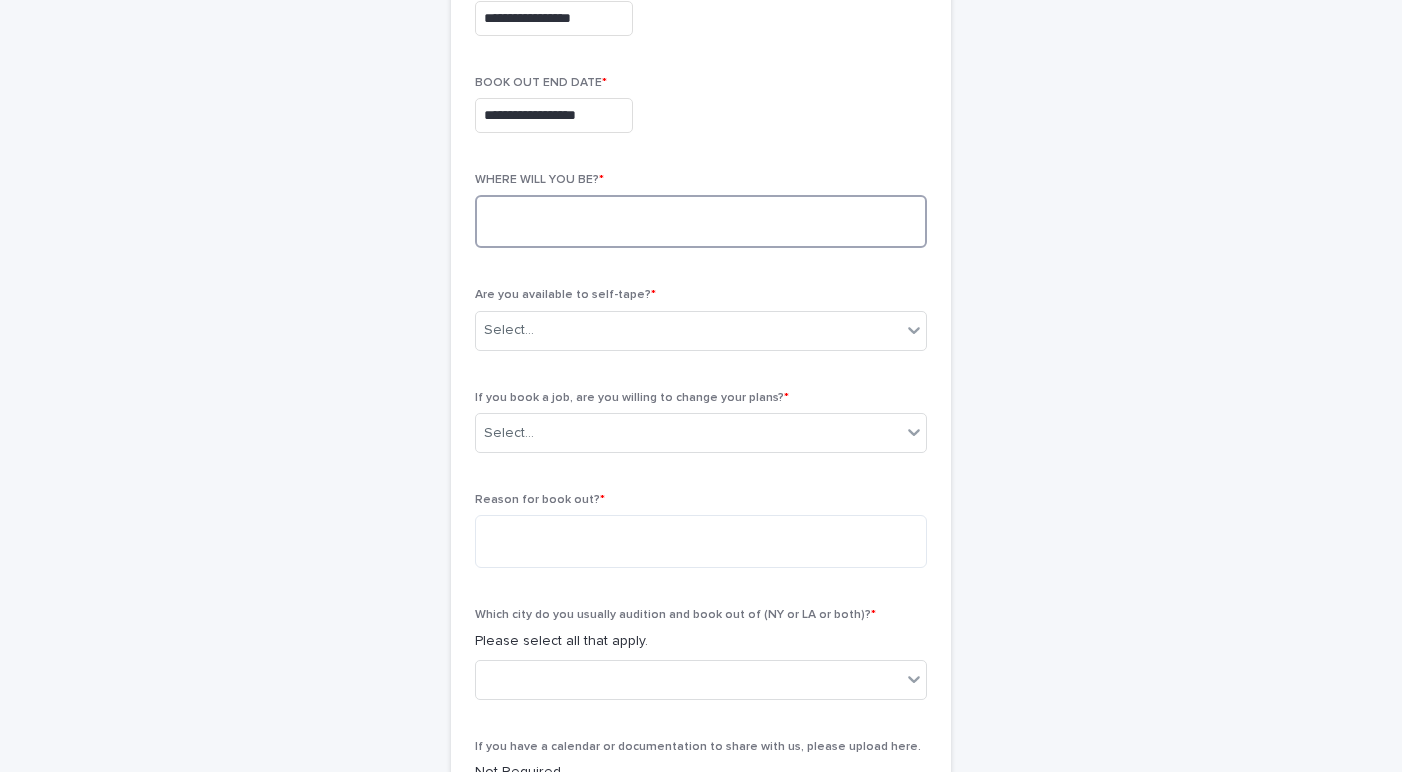 click at bounding box center (701, 221) 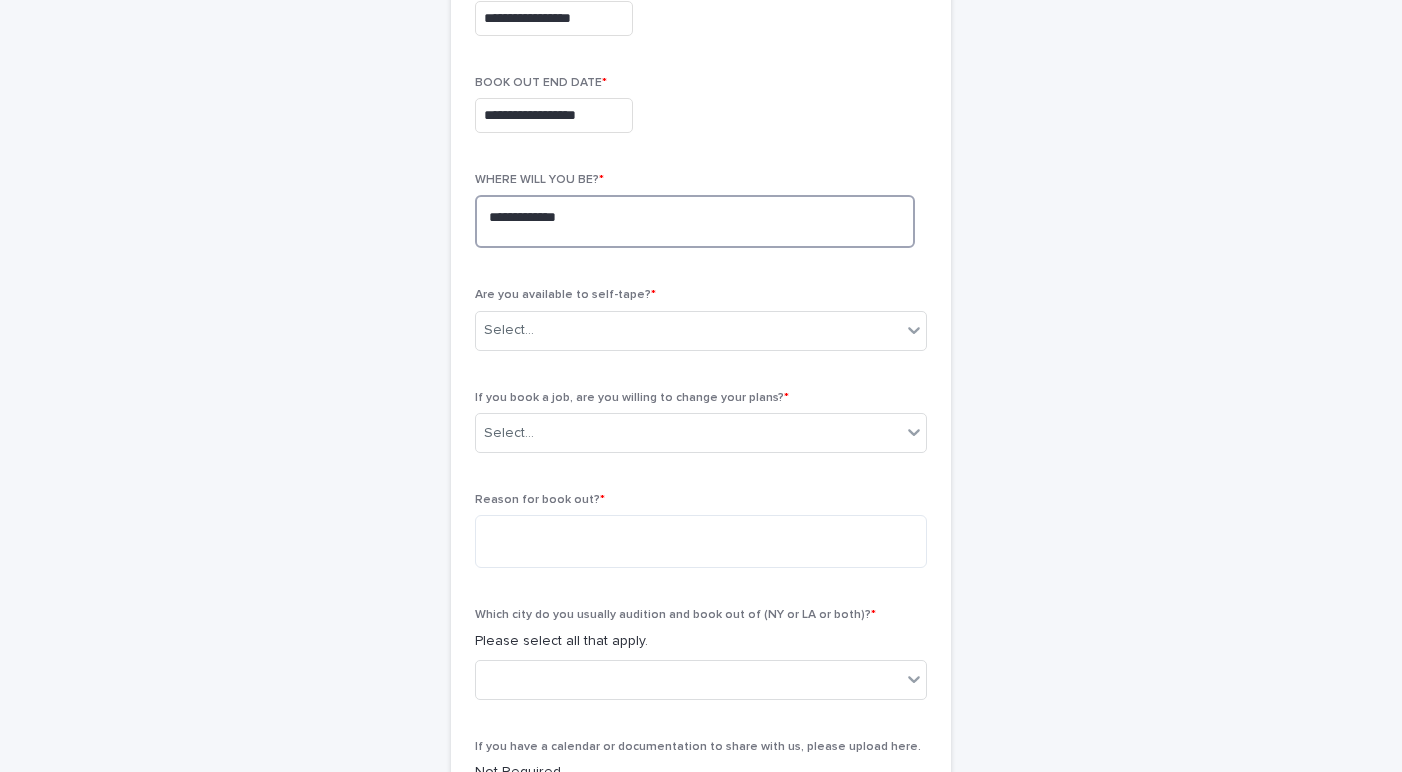 type on "**********" 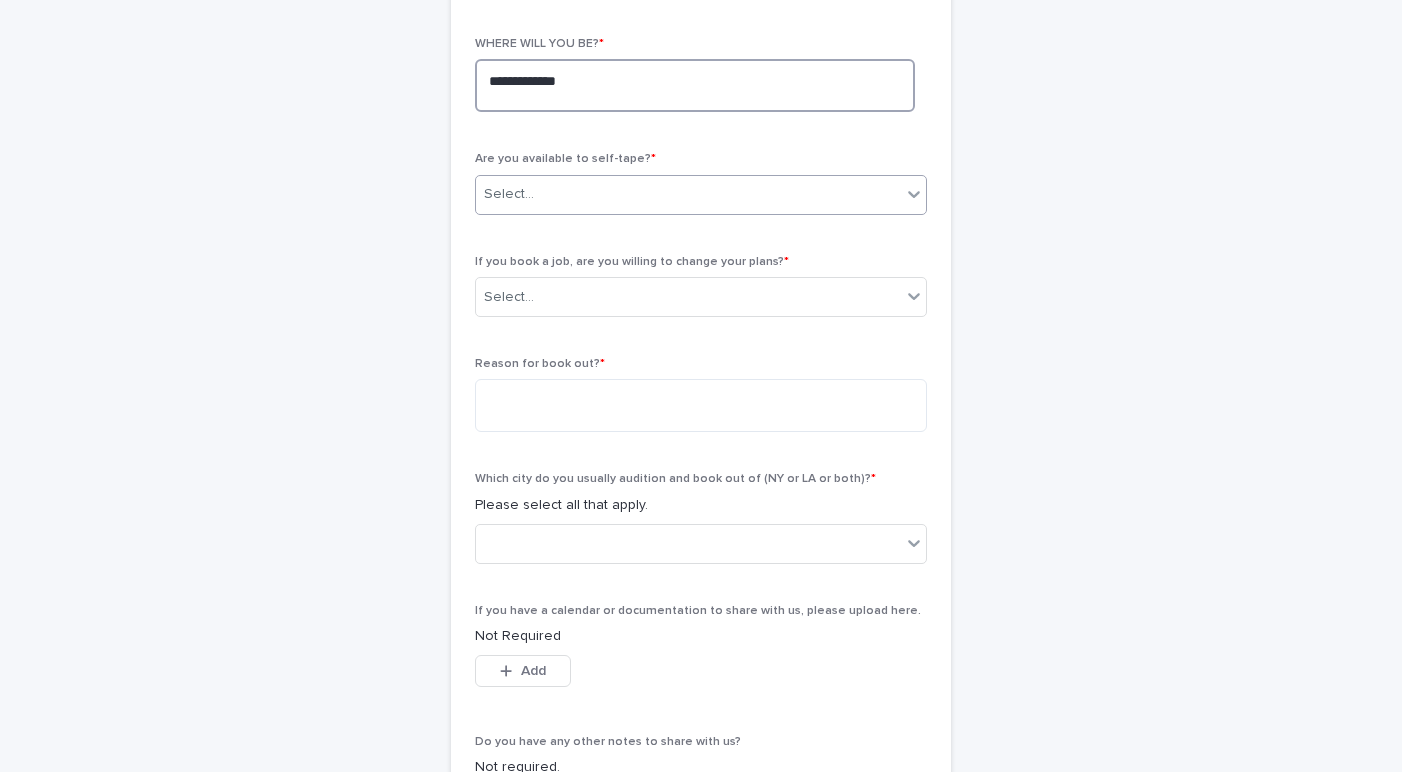 scroll, scrollTop: 602, scrollLeft: 0, axis: vertical 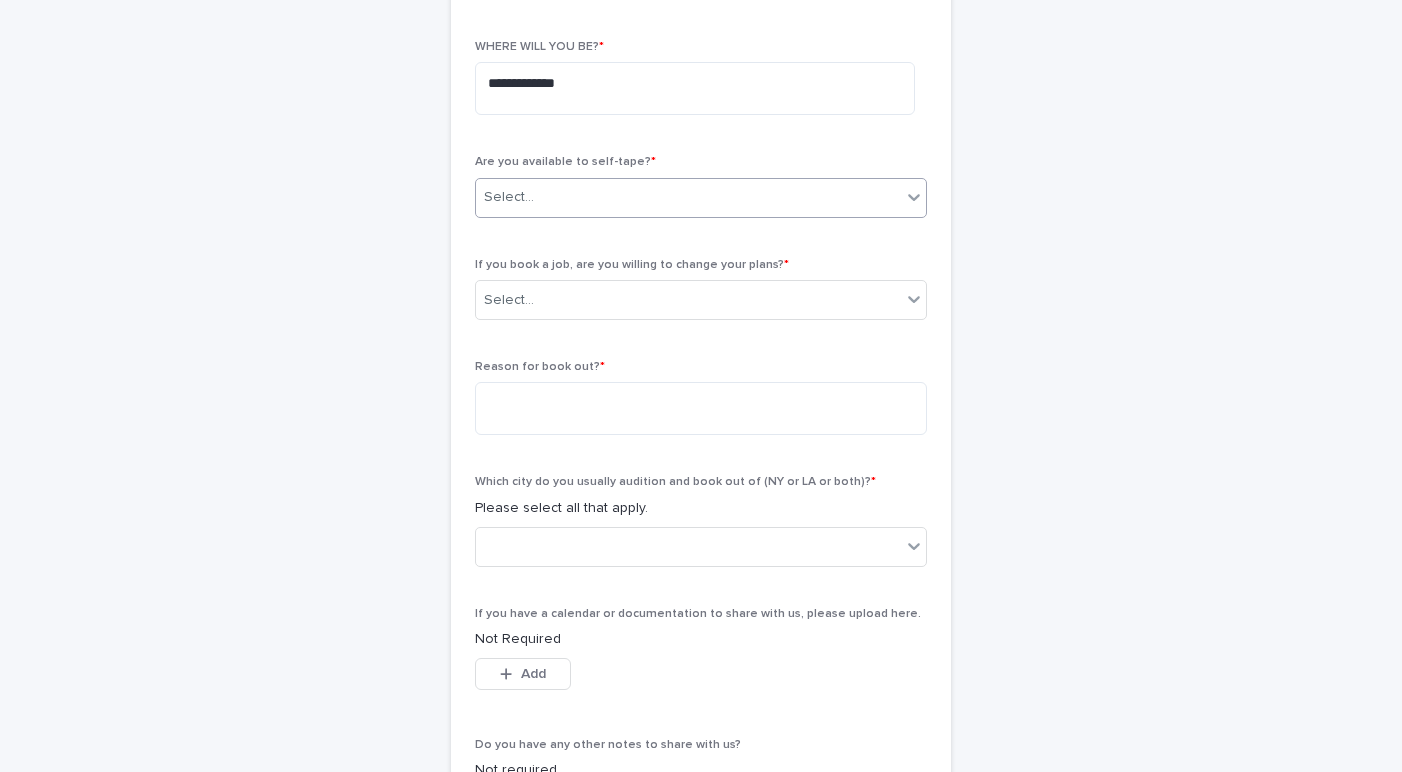 click on "Select..." at bounding box center [688, 197] 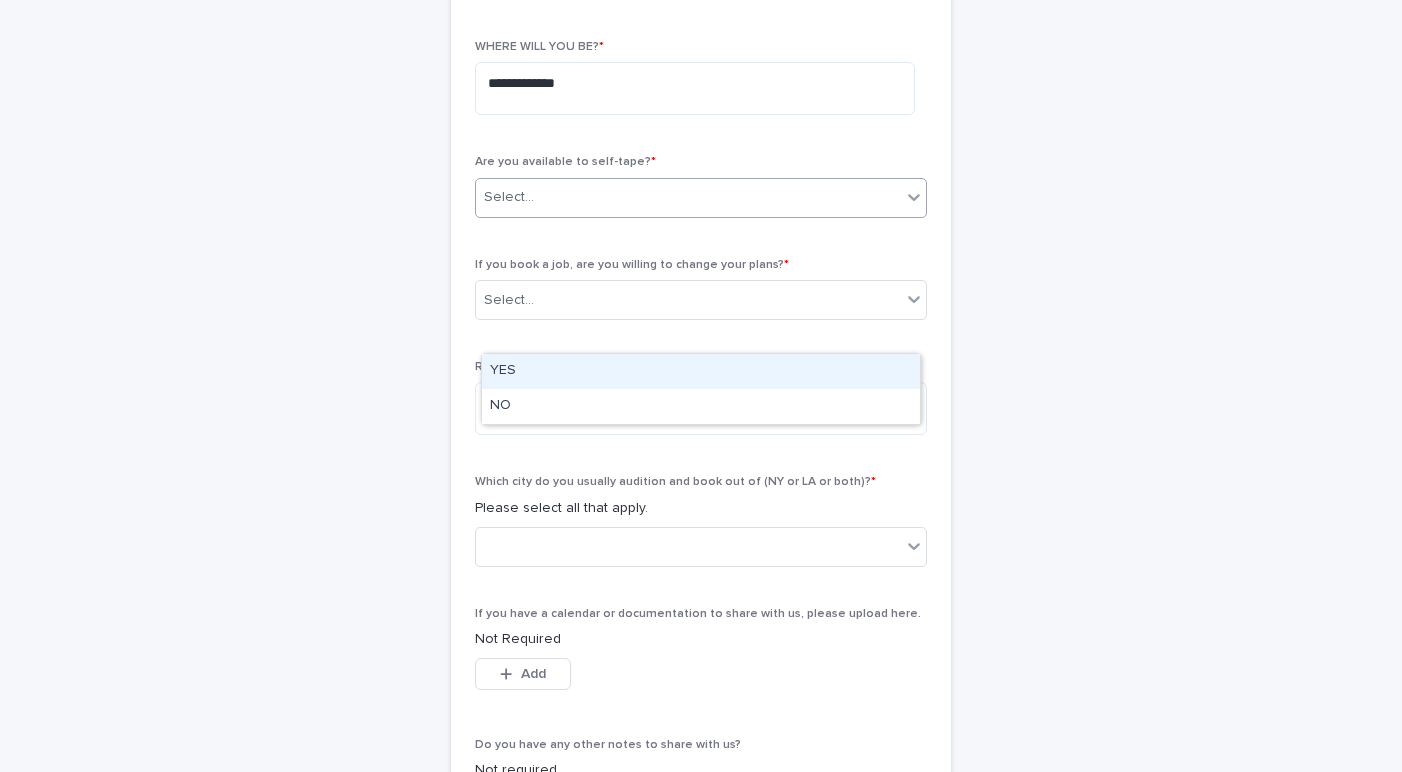 drag, startPoint x: 534, startPoint y: 391, endPoint x: 513, endPoint y: 377, distance: 25.23886 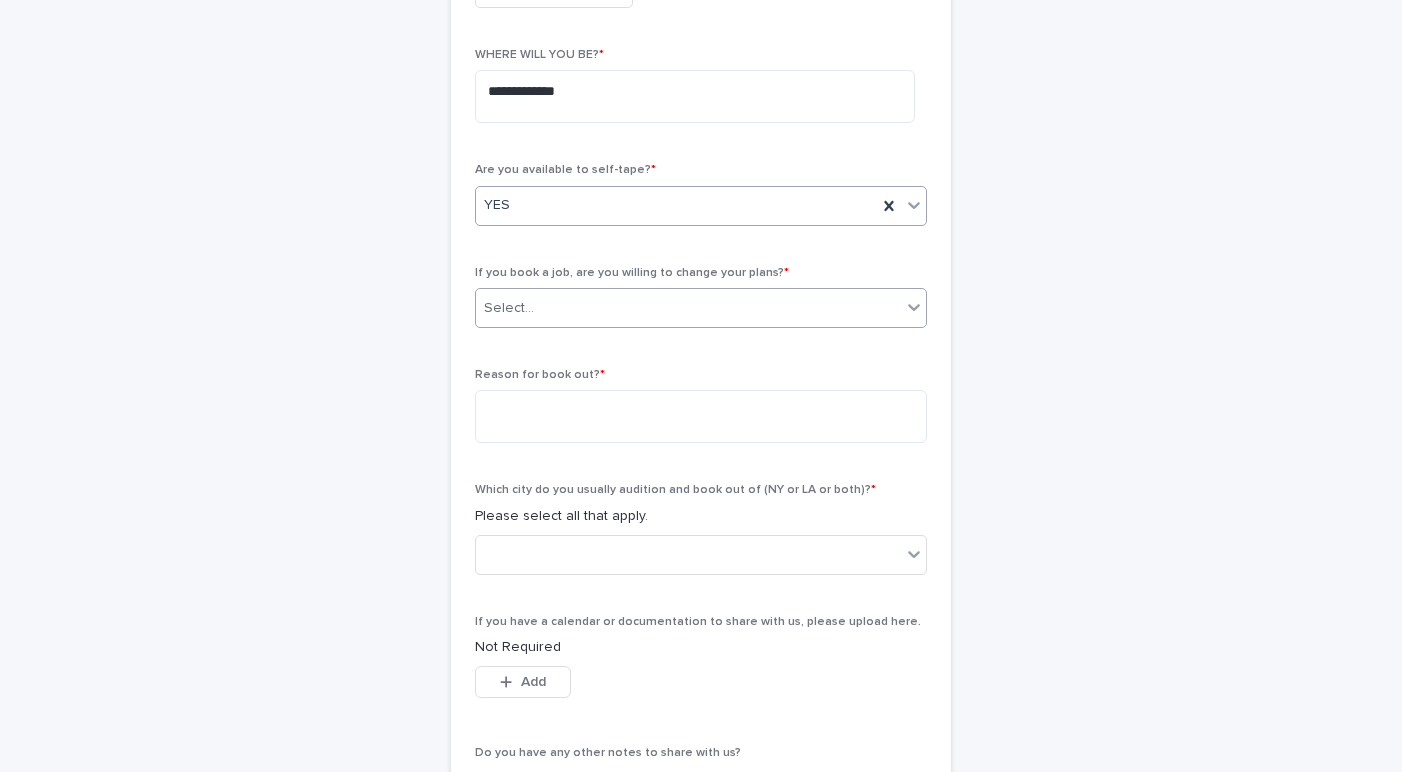 scroll, scrollTop: 601, scrollLeft: 0, axis: vertical 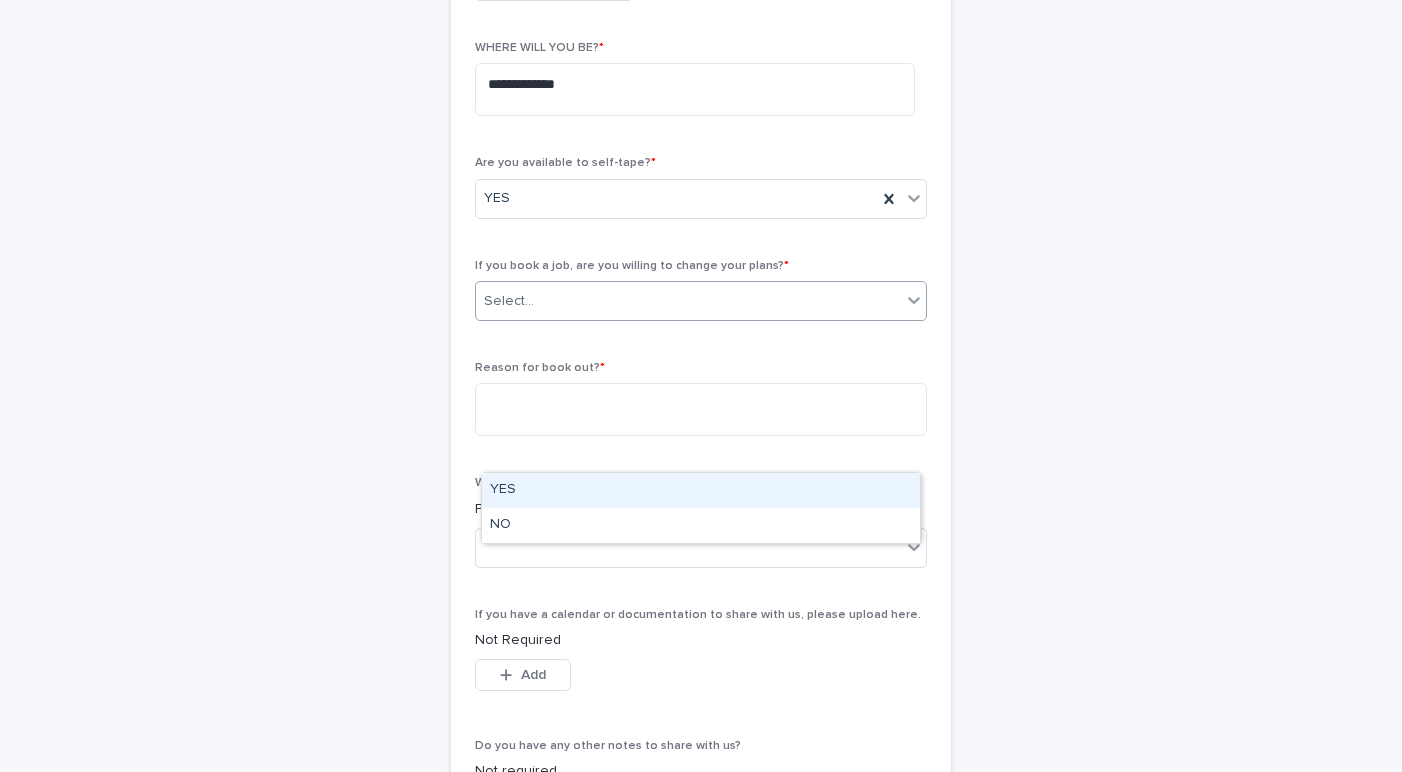 click on "Select..." at bounding box center [688, 301] 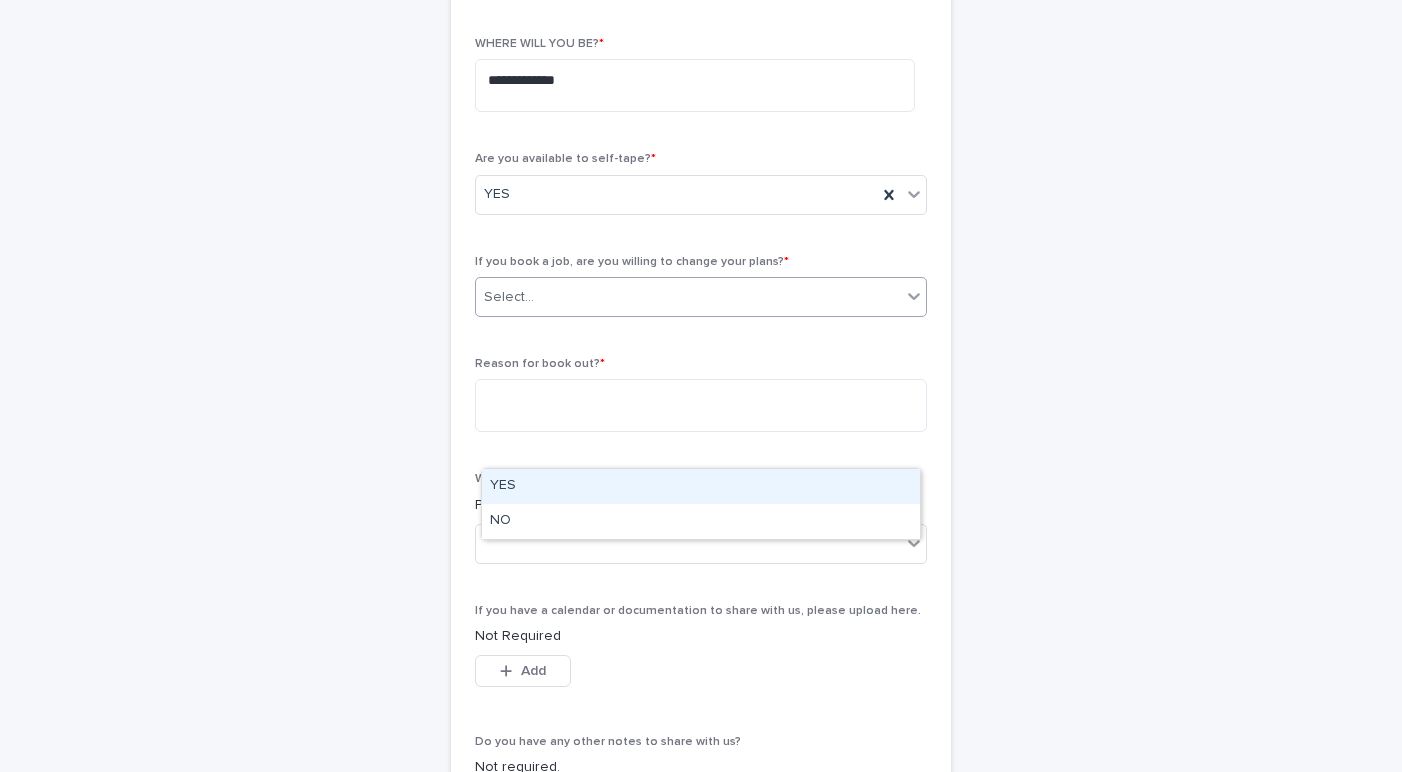 click on "YES" at bounding box center [701, 486] 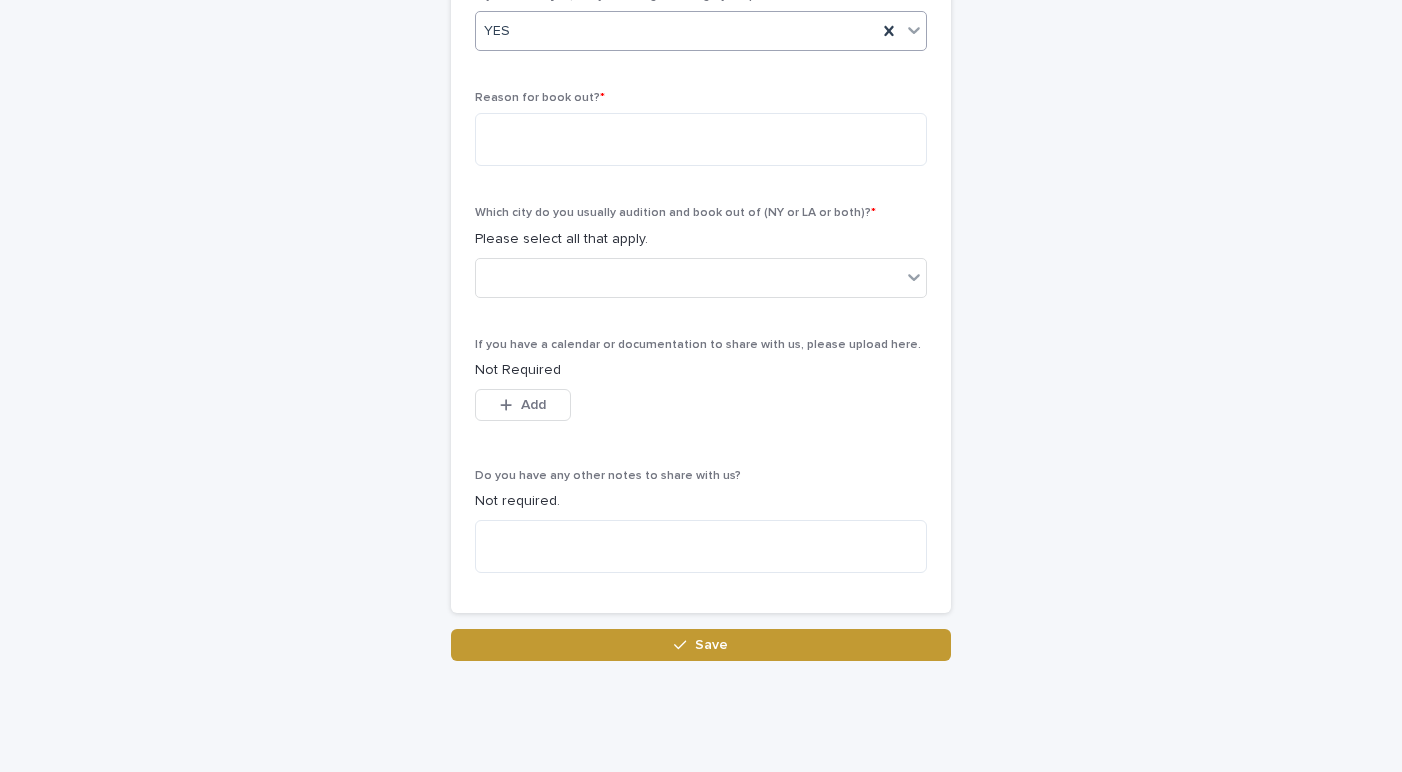 scroll, scrollTop: 886, scrollLeft: 0, axis: vertical 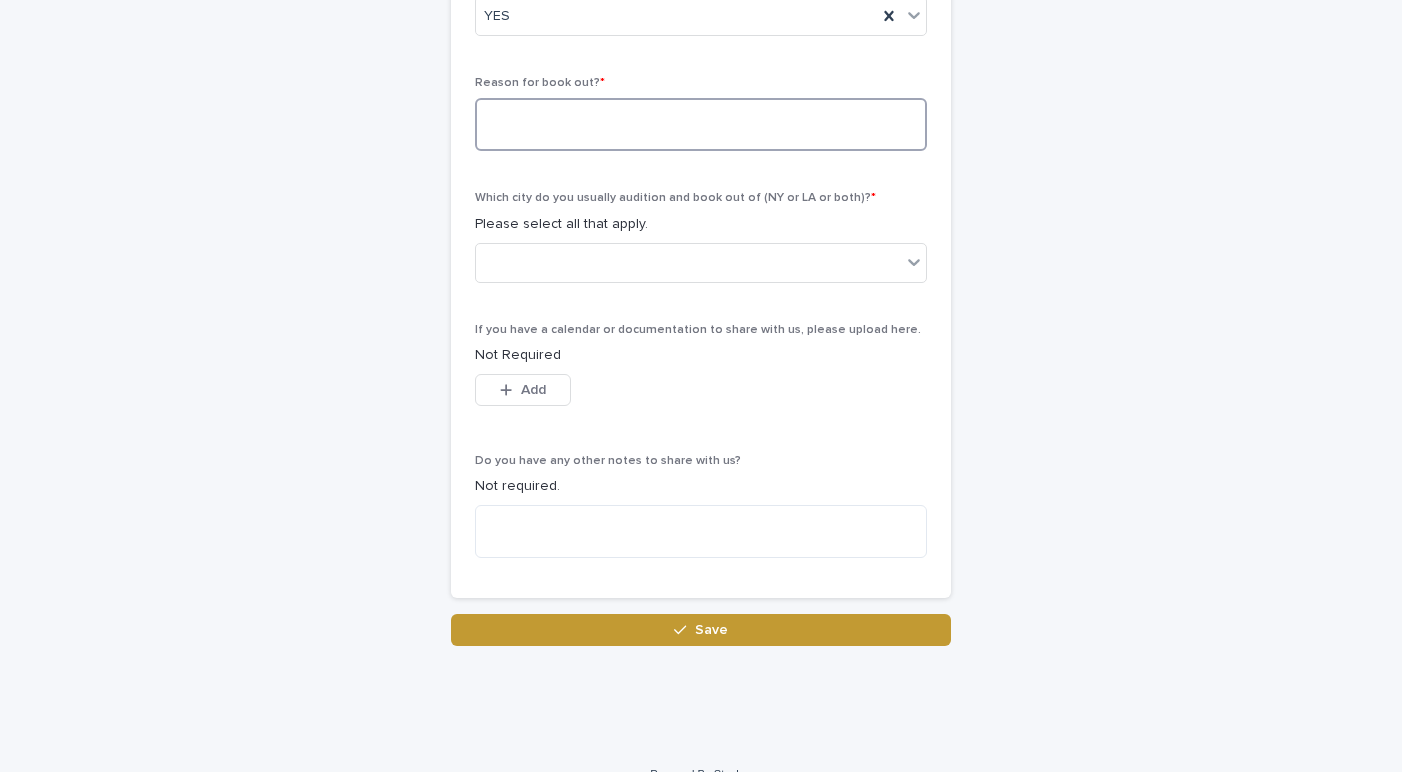 click at bounding box center (701, 124) 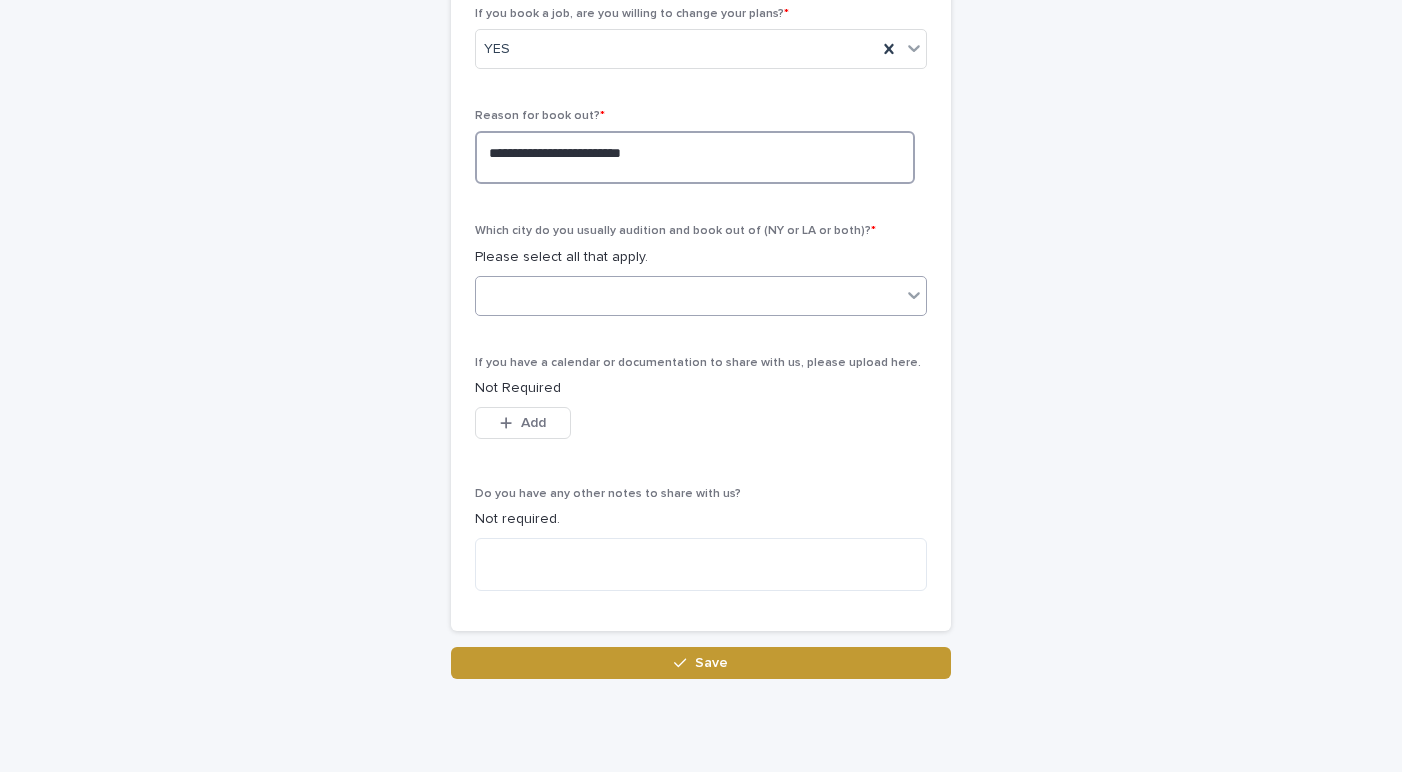 scroll, scrollTop: 847, scrollLeft: 0, axis: vertical 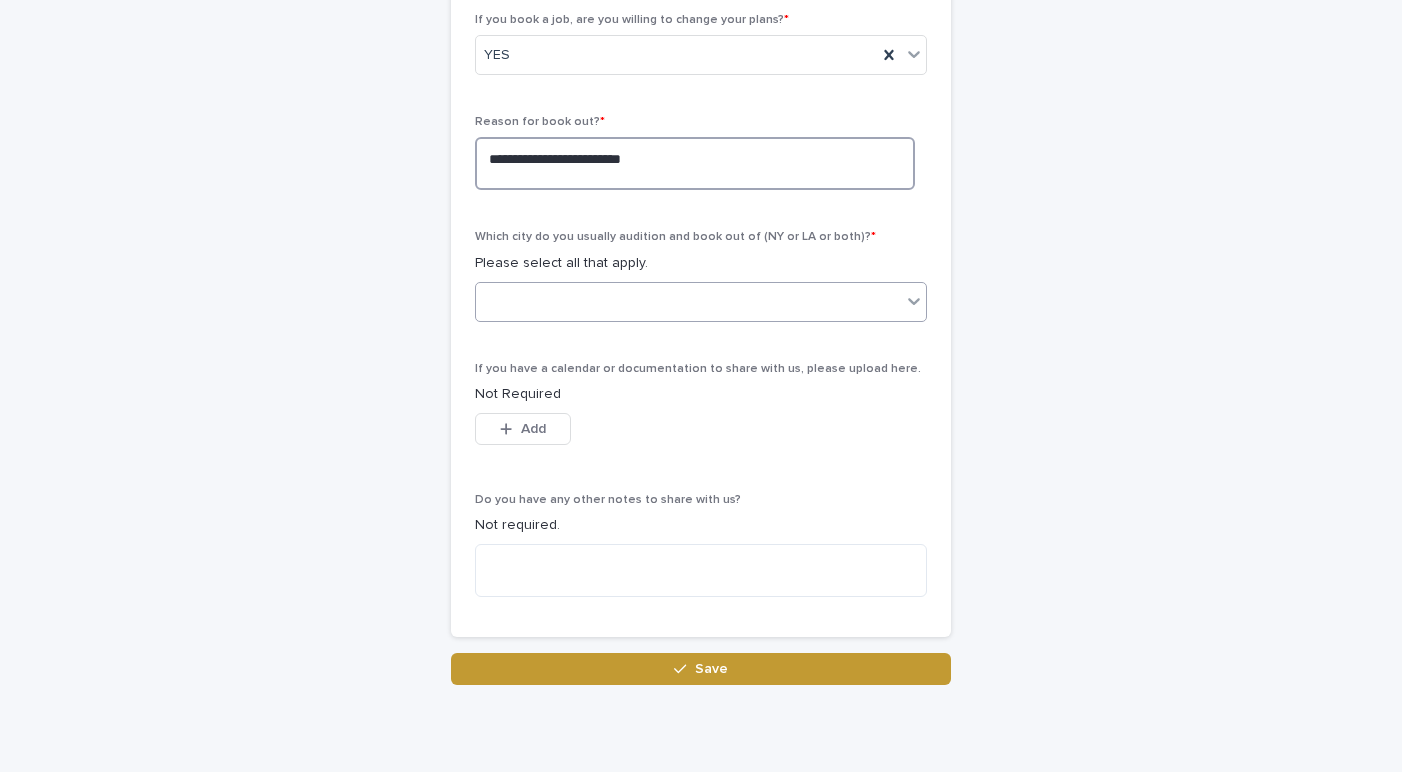 type on "**********" 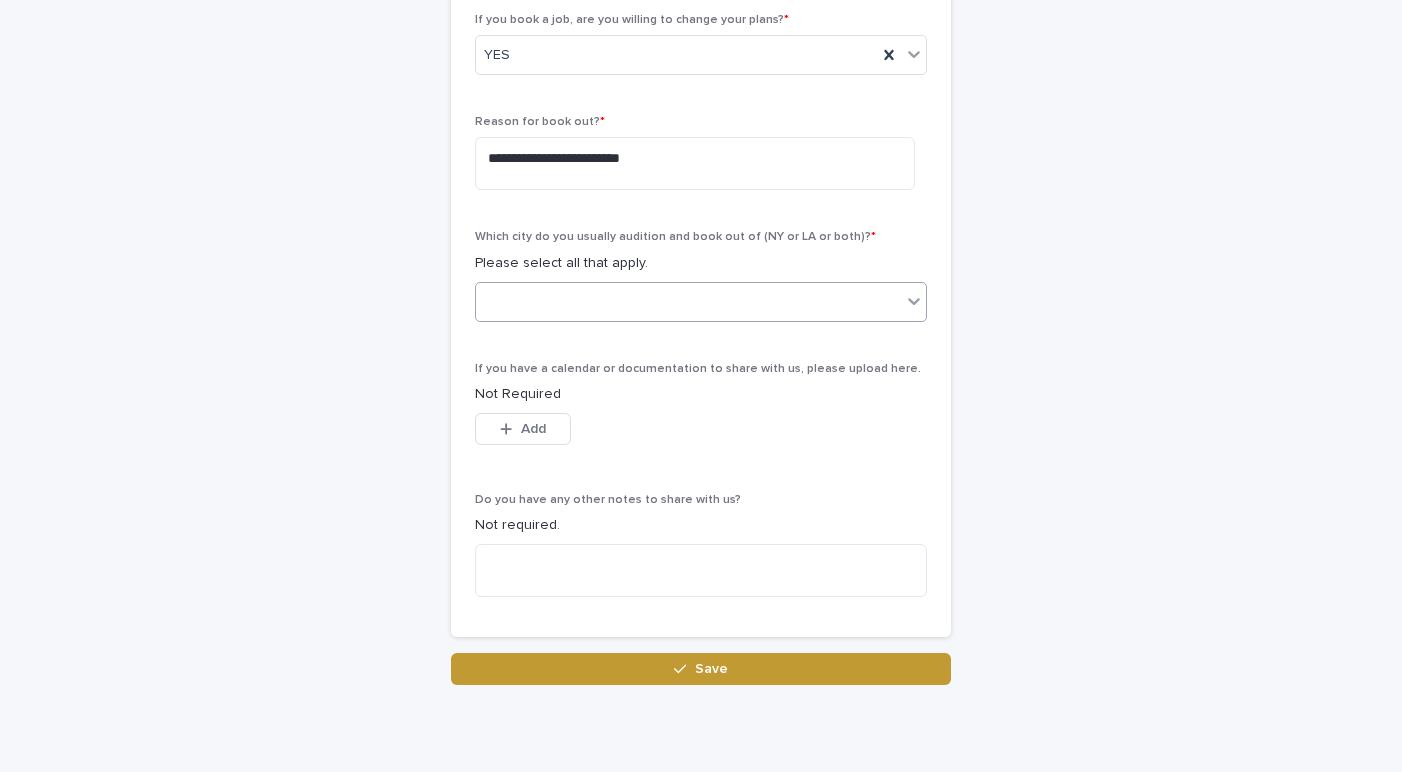 click on "Which city do you usually audition and book out of ([CITY] or [CITY] or both)? * Please select all that apply." at bounding box center [701, 283] 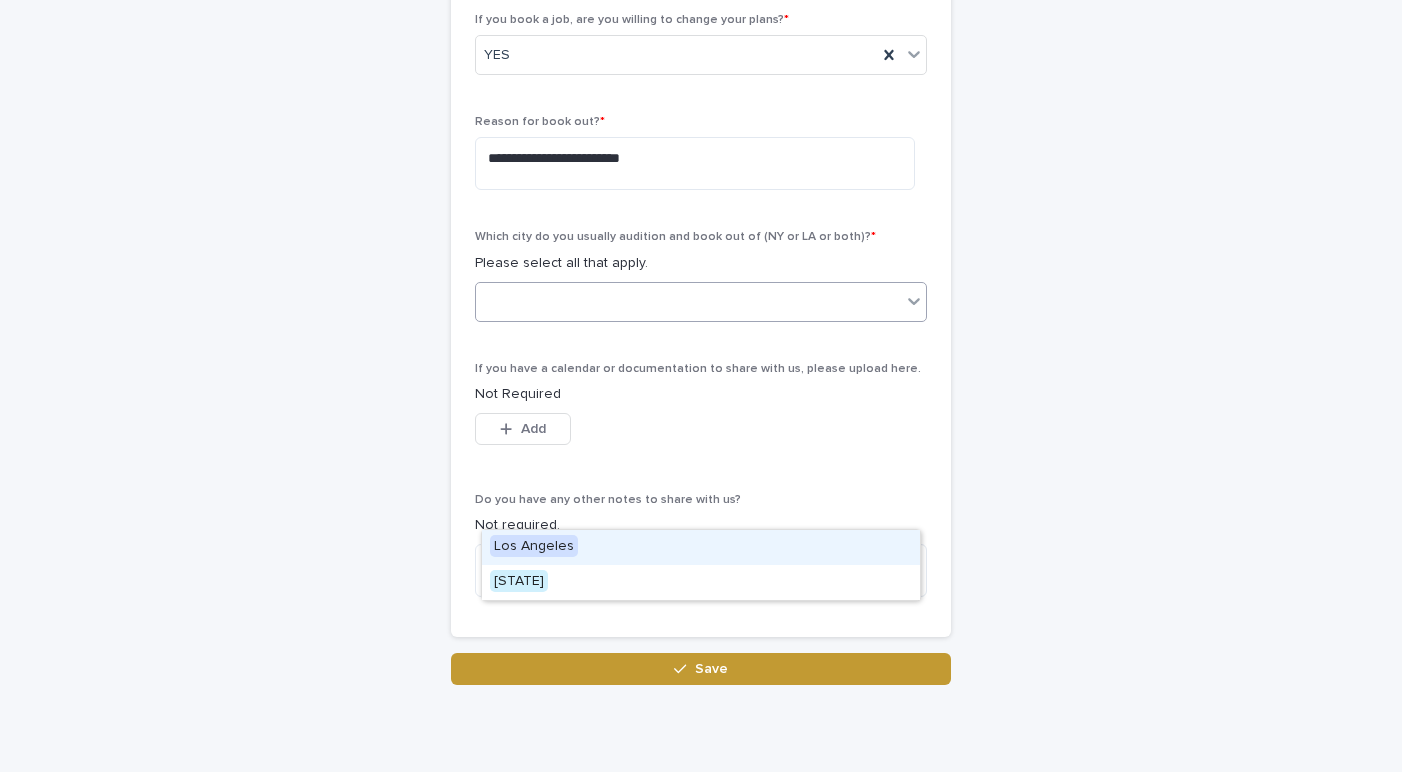 click at bounding box center [688, 301] 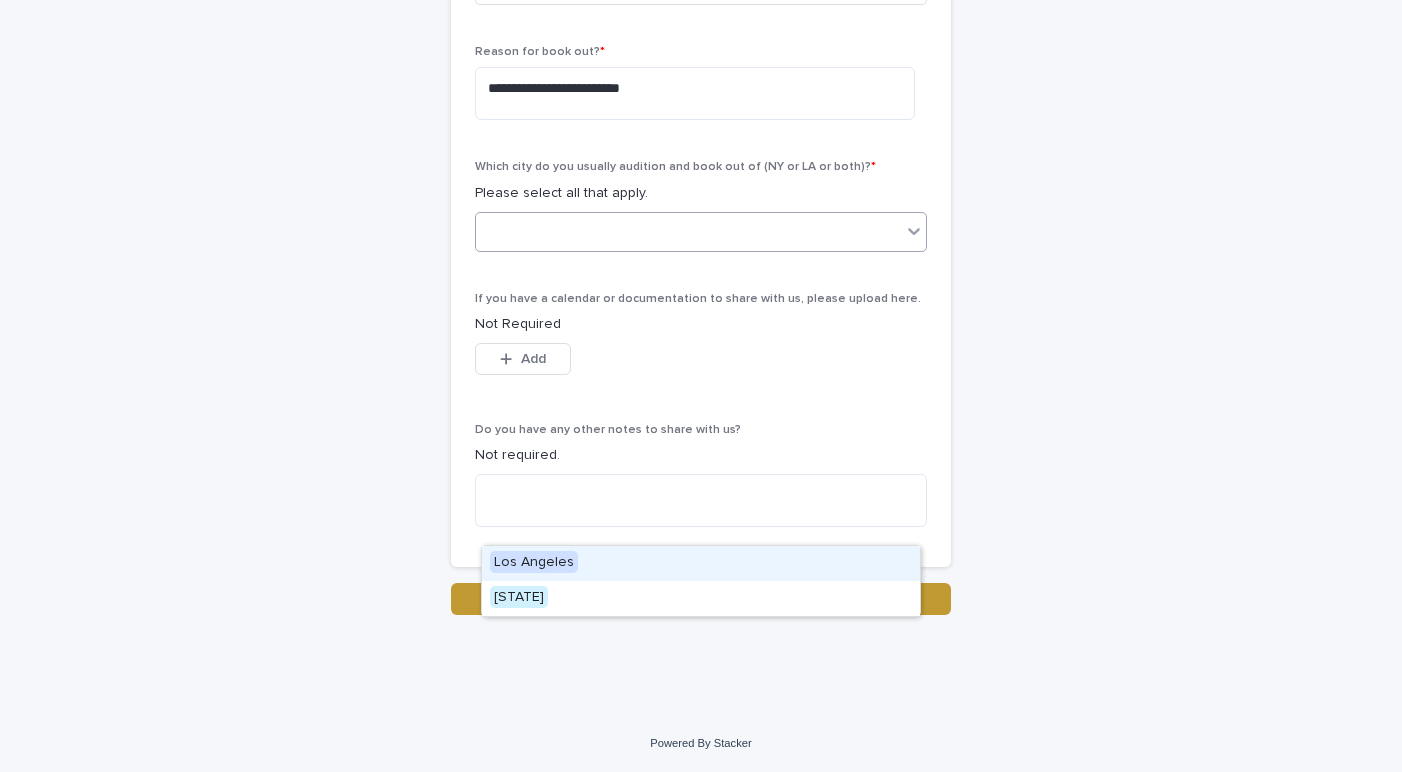 click on "Los Angeles" at bounding box center (534, 562) 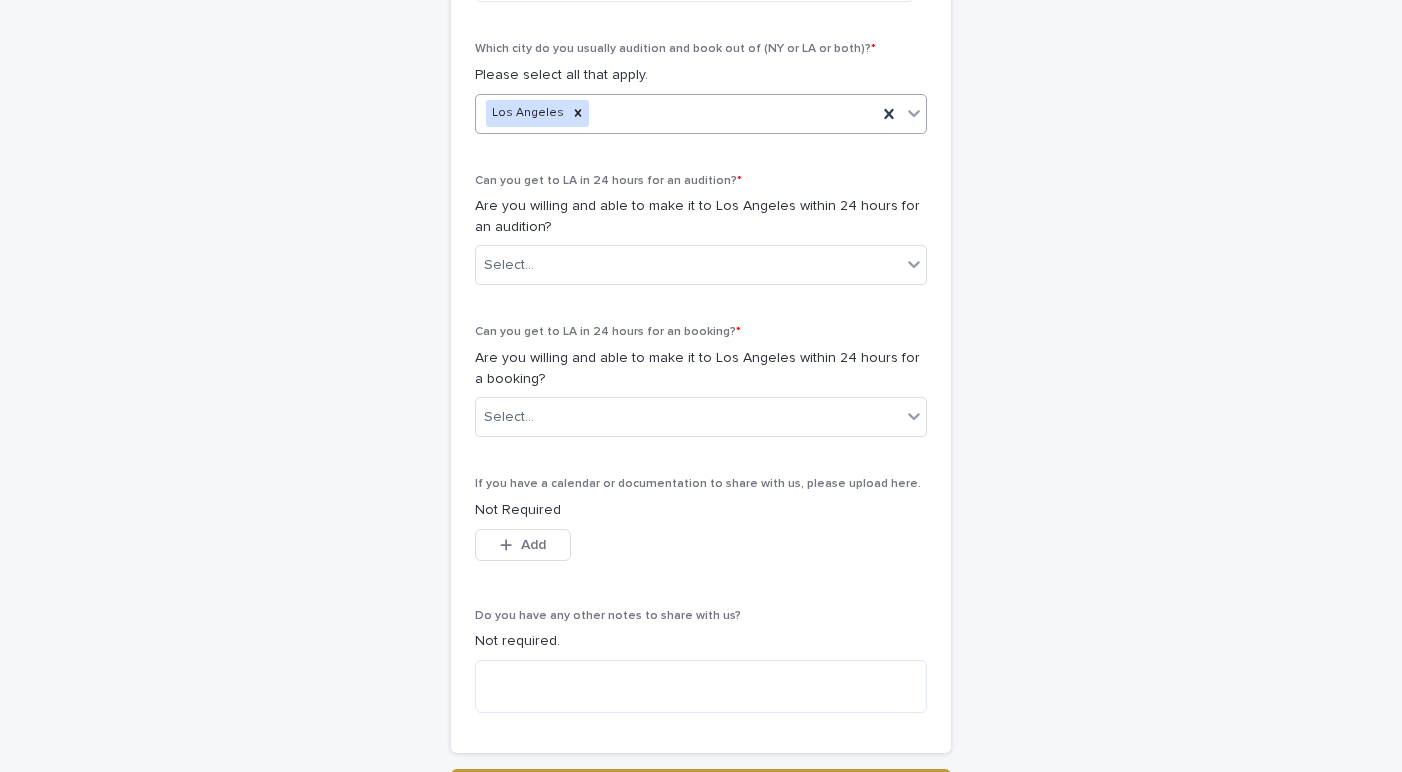scroll, scrollTop: 1031, scrollLeft: 0, axis: vertical 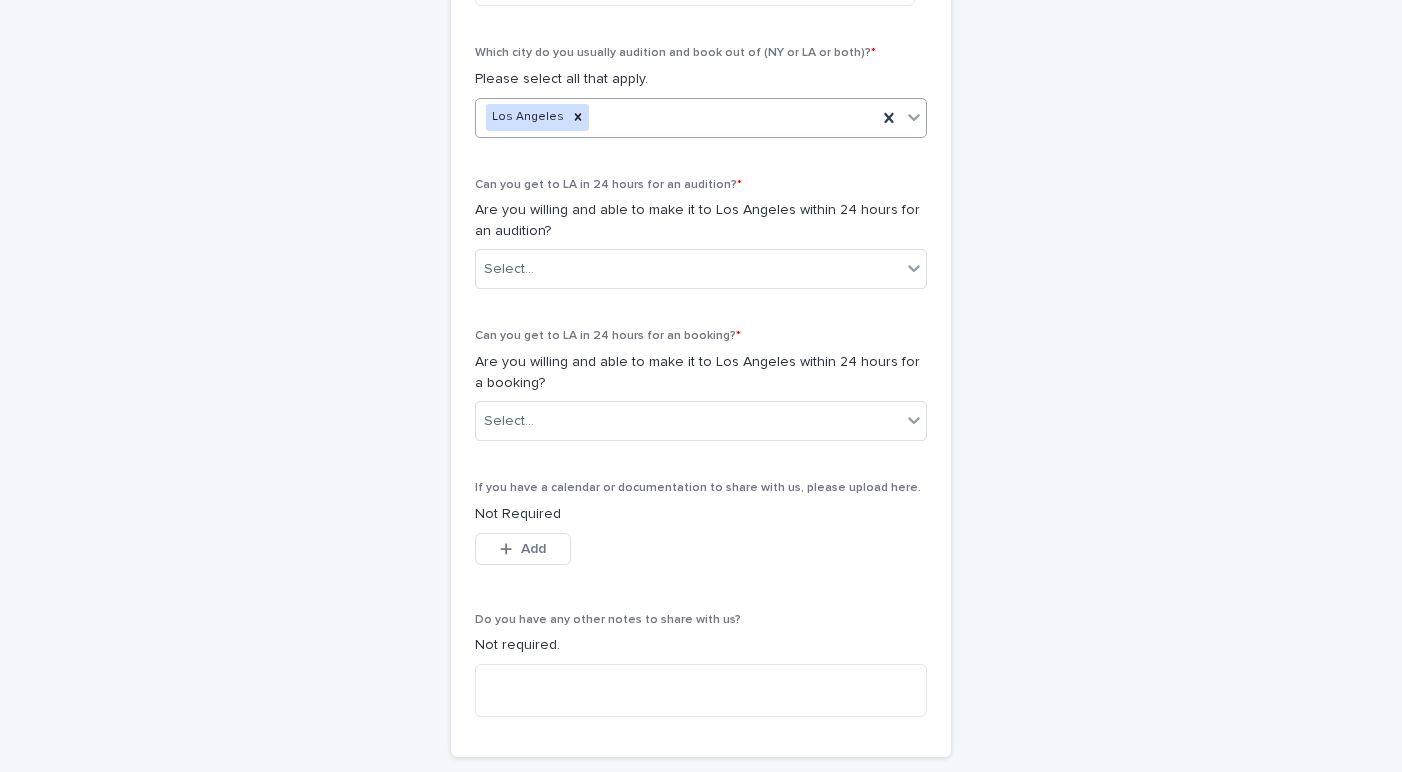 click on "Los Angeles" at bounding box center [676, 117] 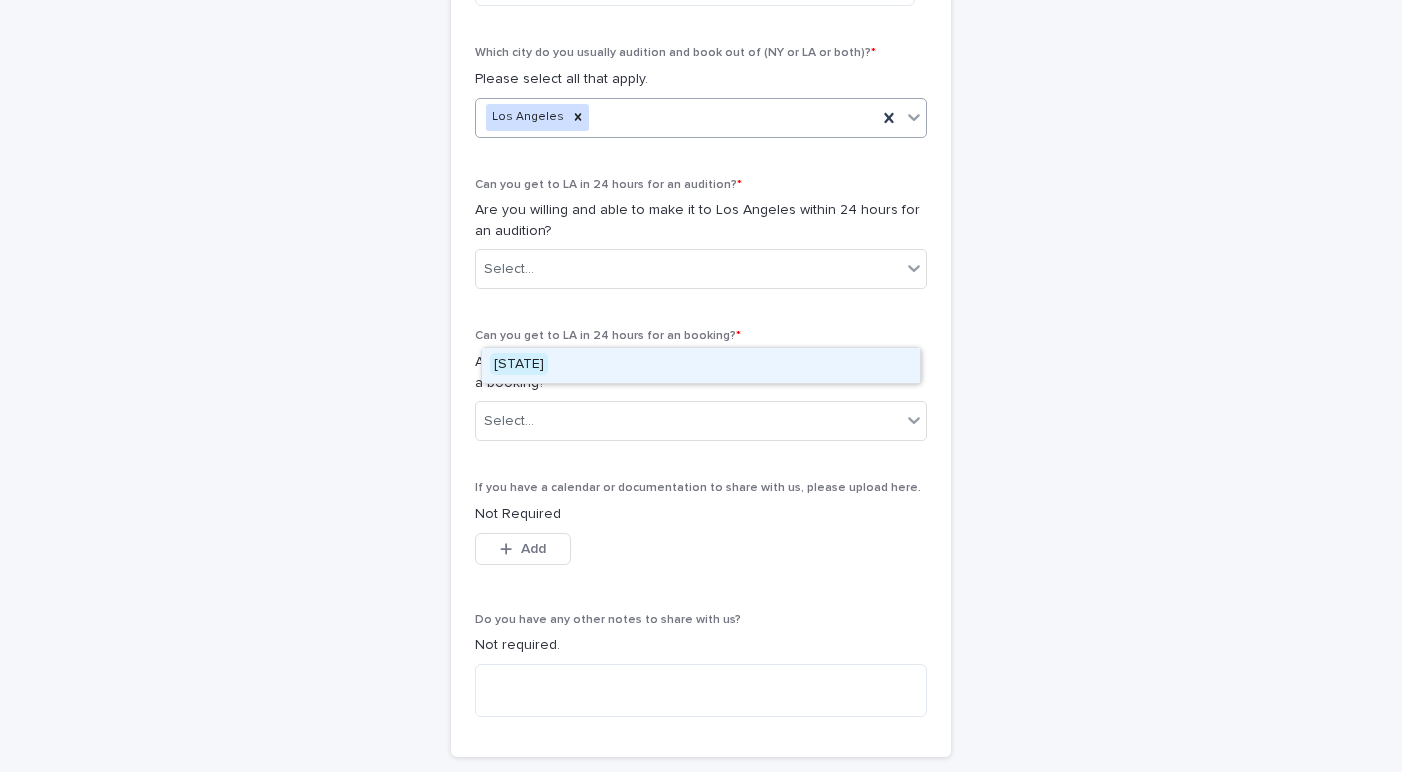 click on "[STATE]" at bounding box center (519, 364) 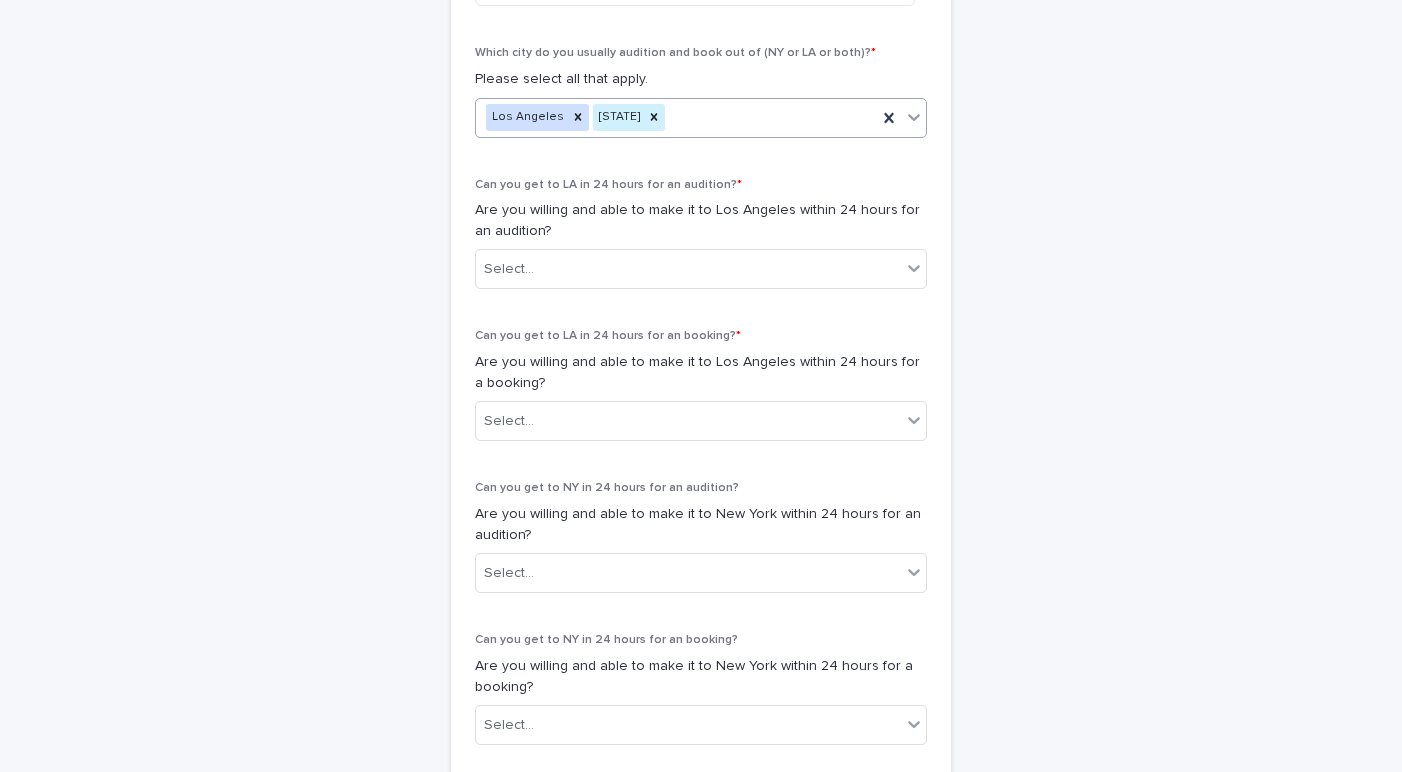 scroll, scrollTop: 1211, scrollLeft: 0, axis: vertical 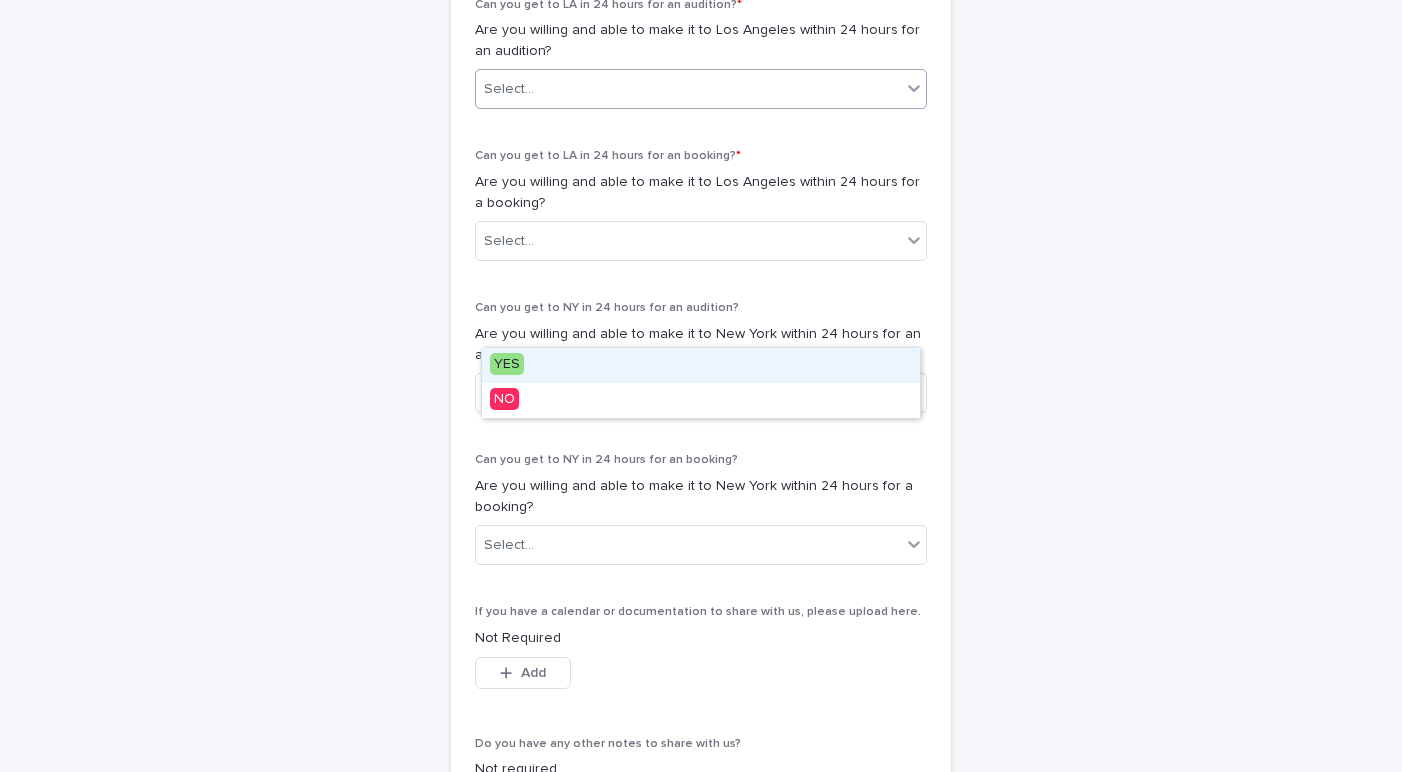 click on "Select..." at bounding box center [688, 89] 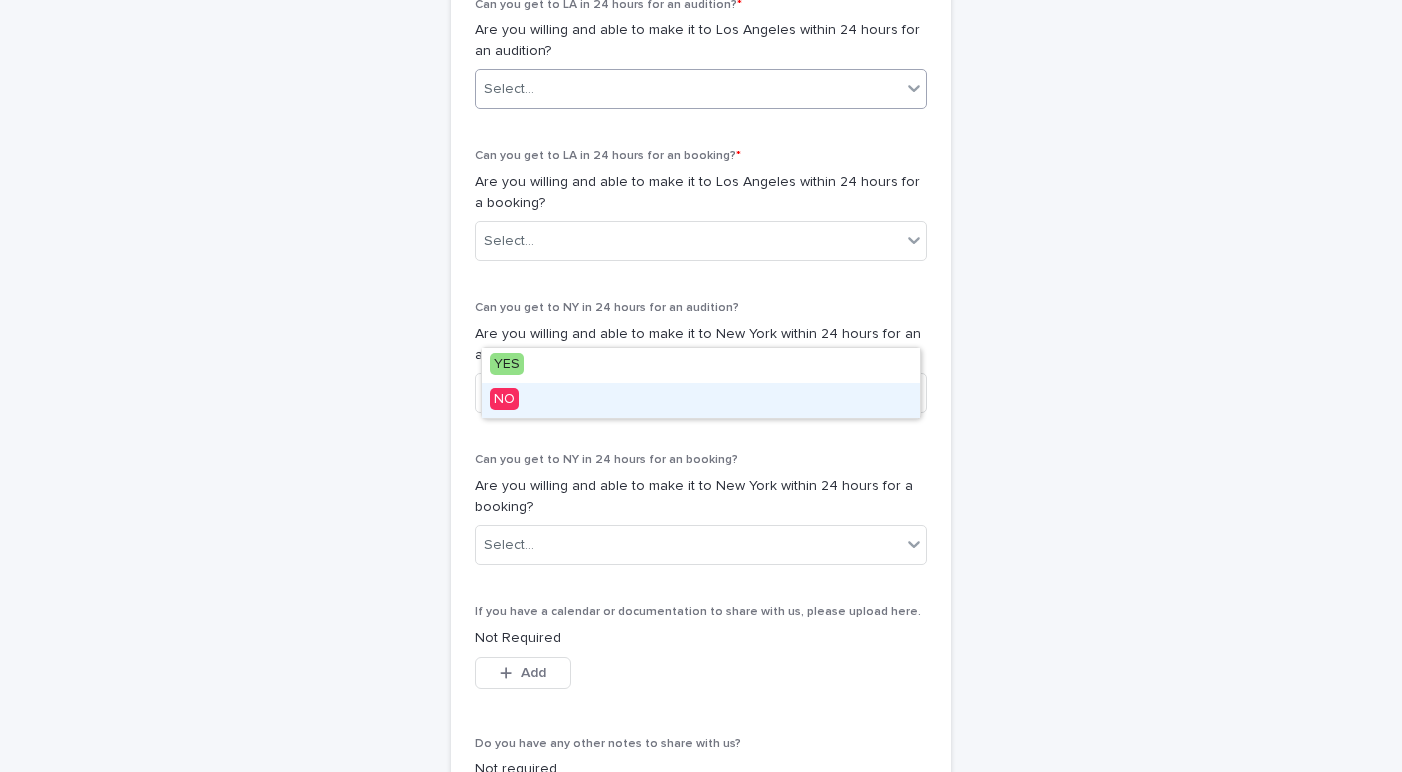click on "NO" at bounding box center (504, 399) 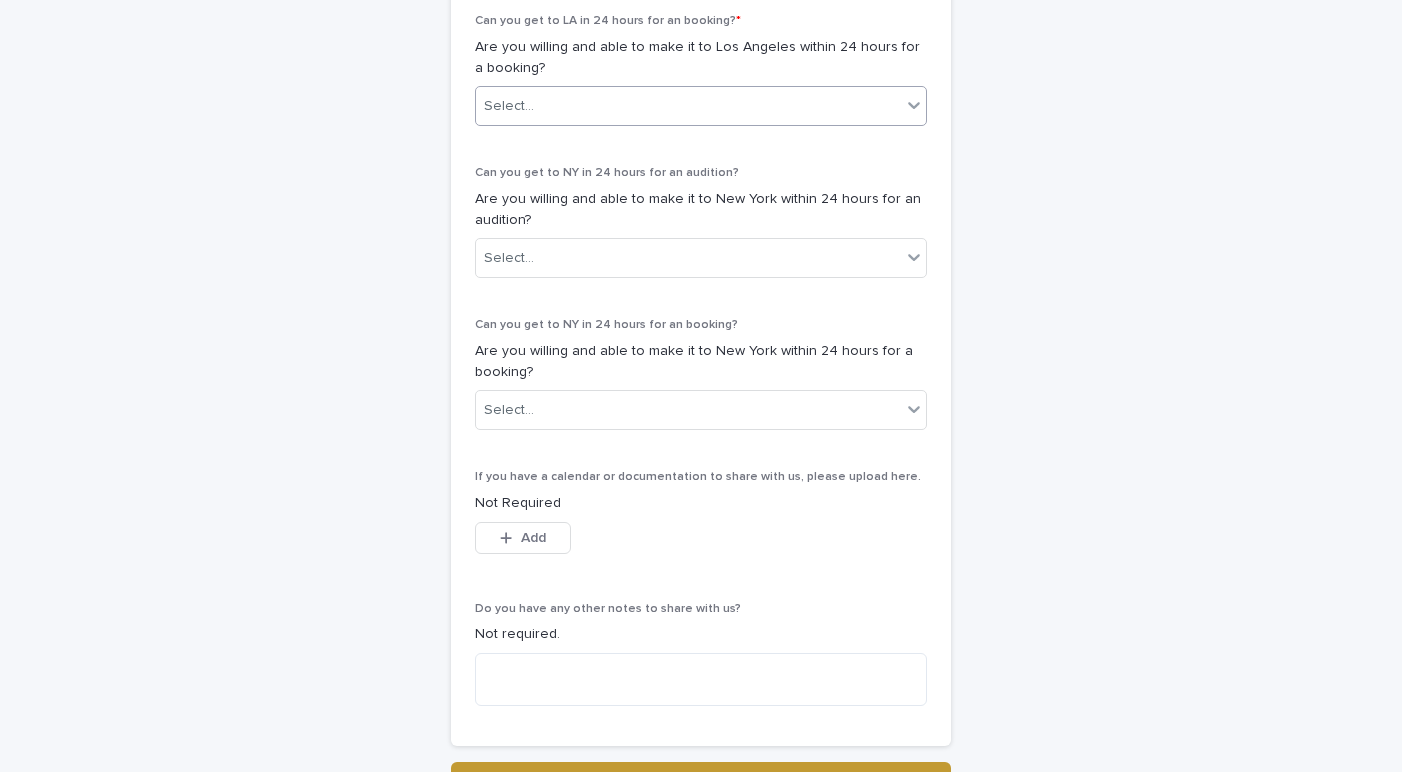 scroll, scrollTop: 1350, scrollLeft: 0, axis: vertical 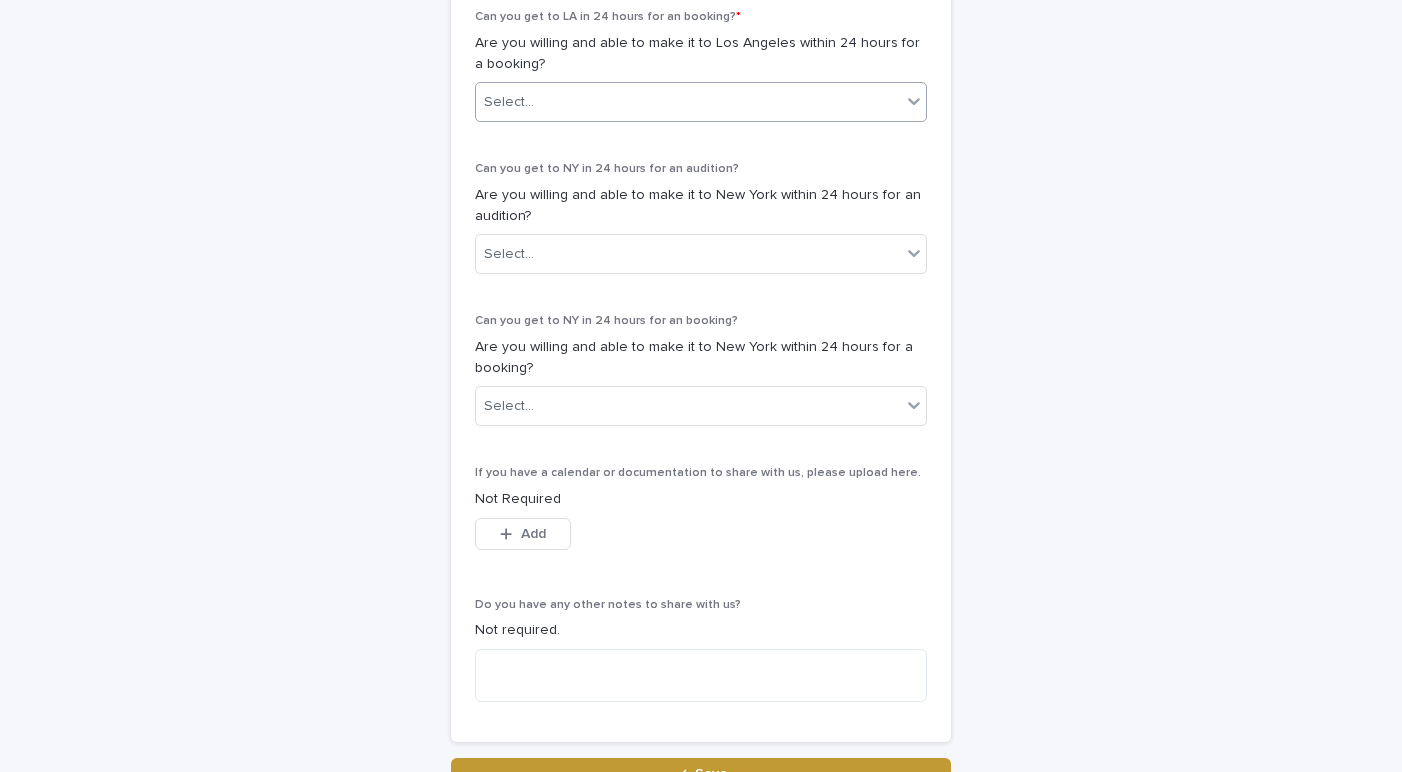 click on "Select..." at bounding box center (688, 102) 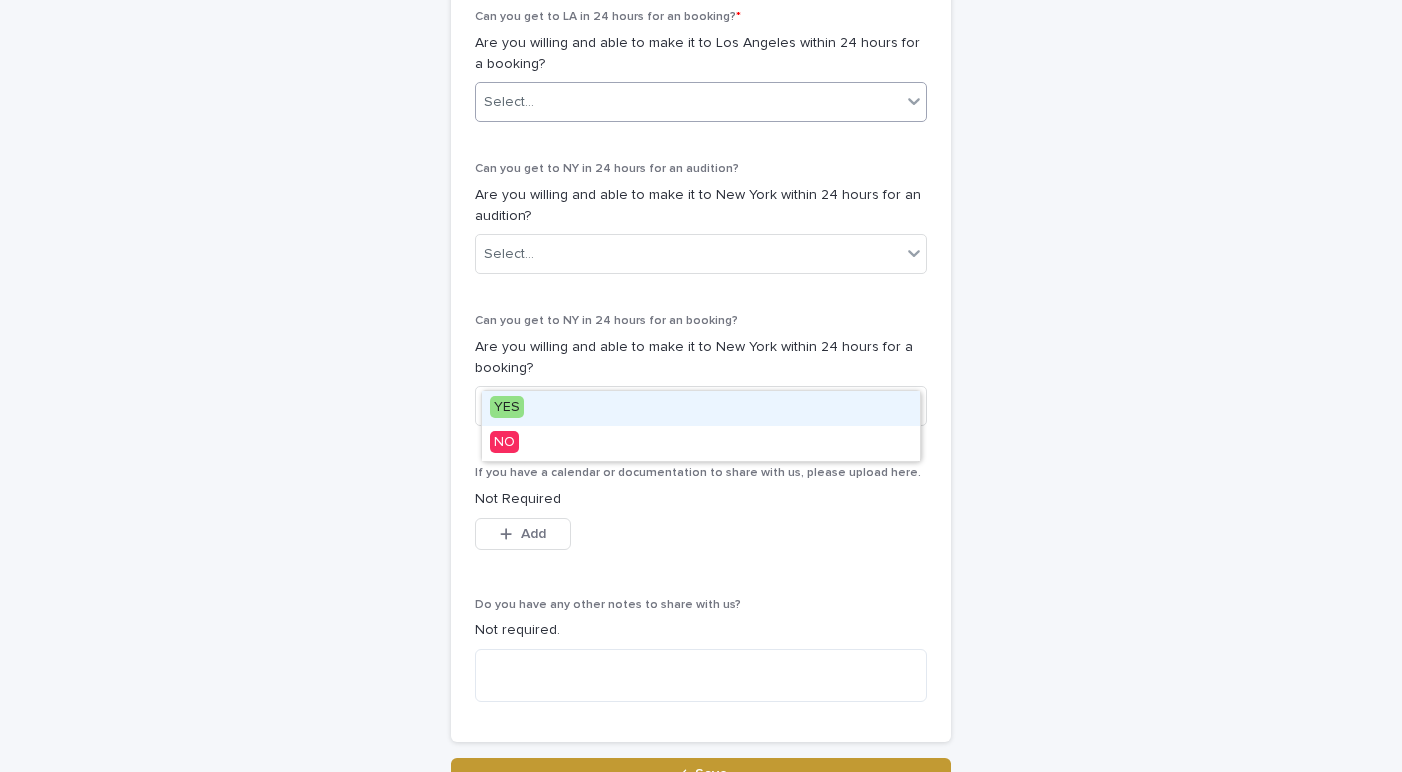 click on "YES" at bounding box center (507, 407) 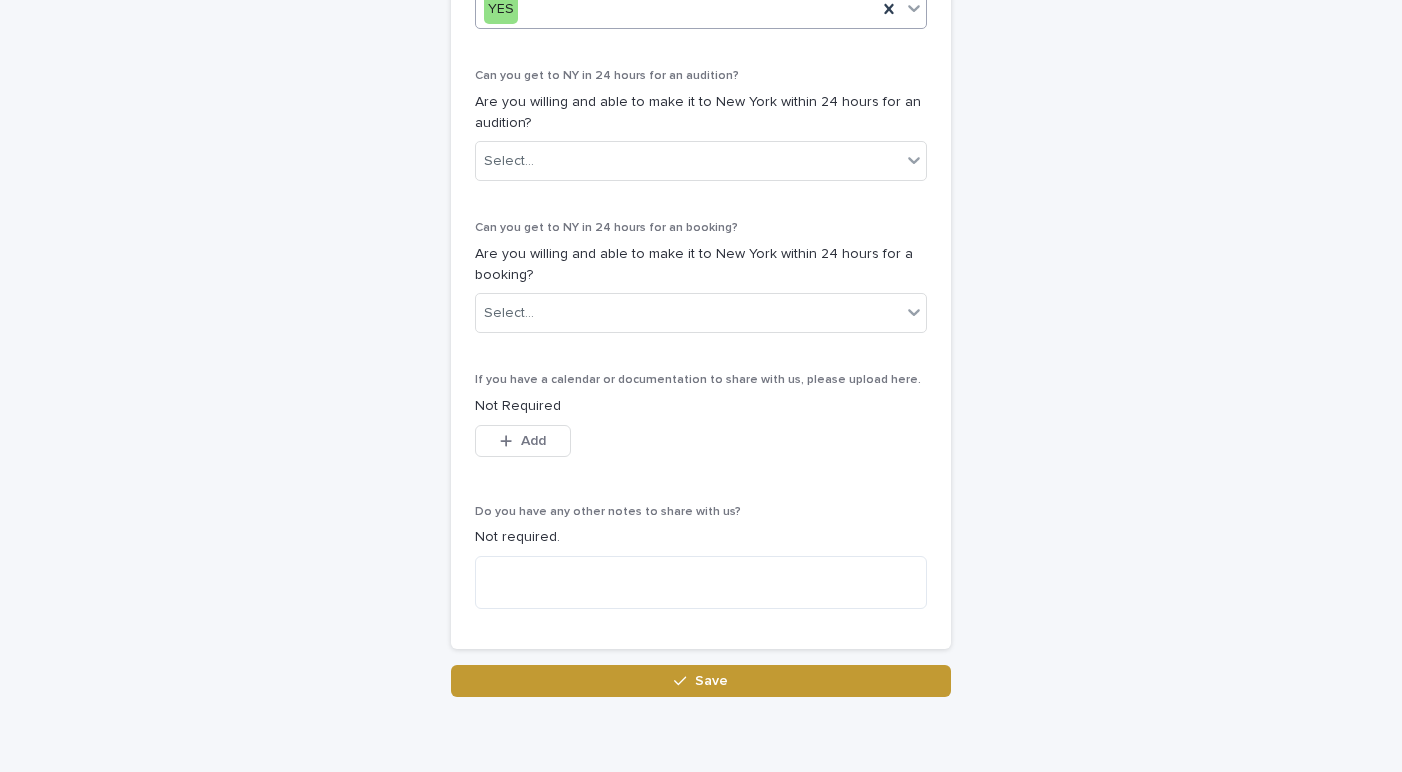 scroll, scrollTop: 1498, scrollLeft: 0, axis: vertical 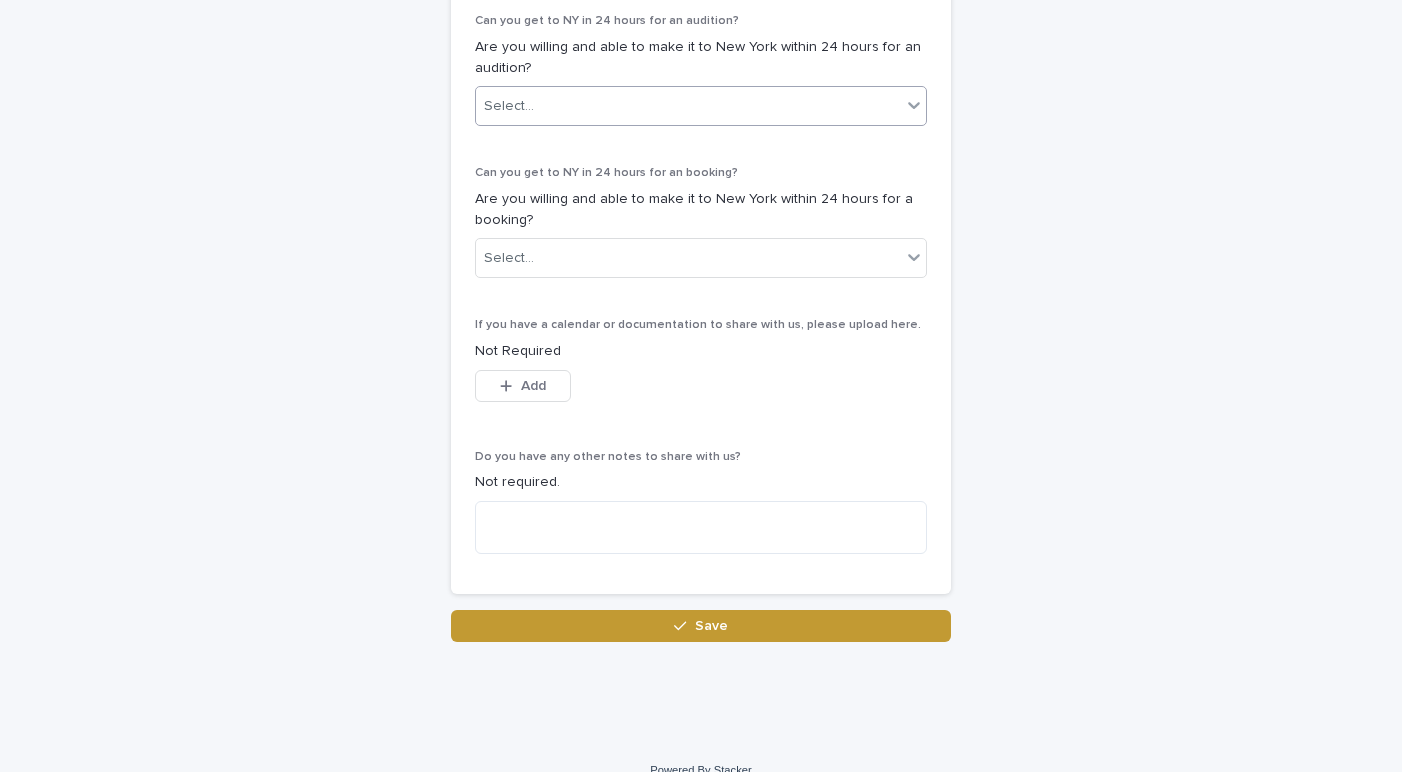 click on "Select..." at bounding box center [688, 106] 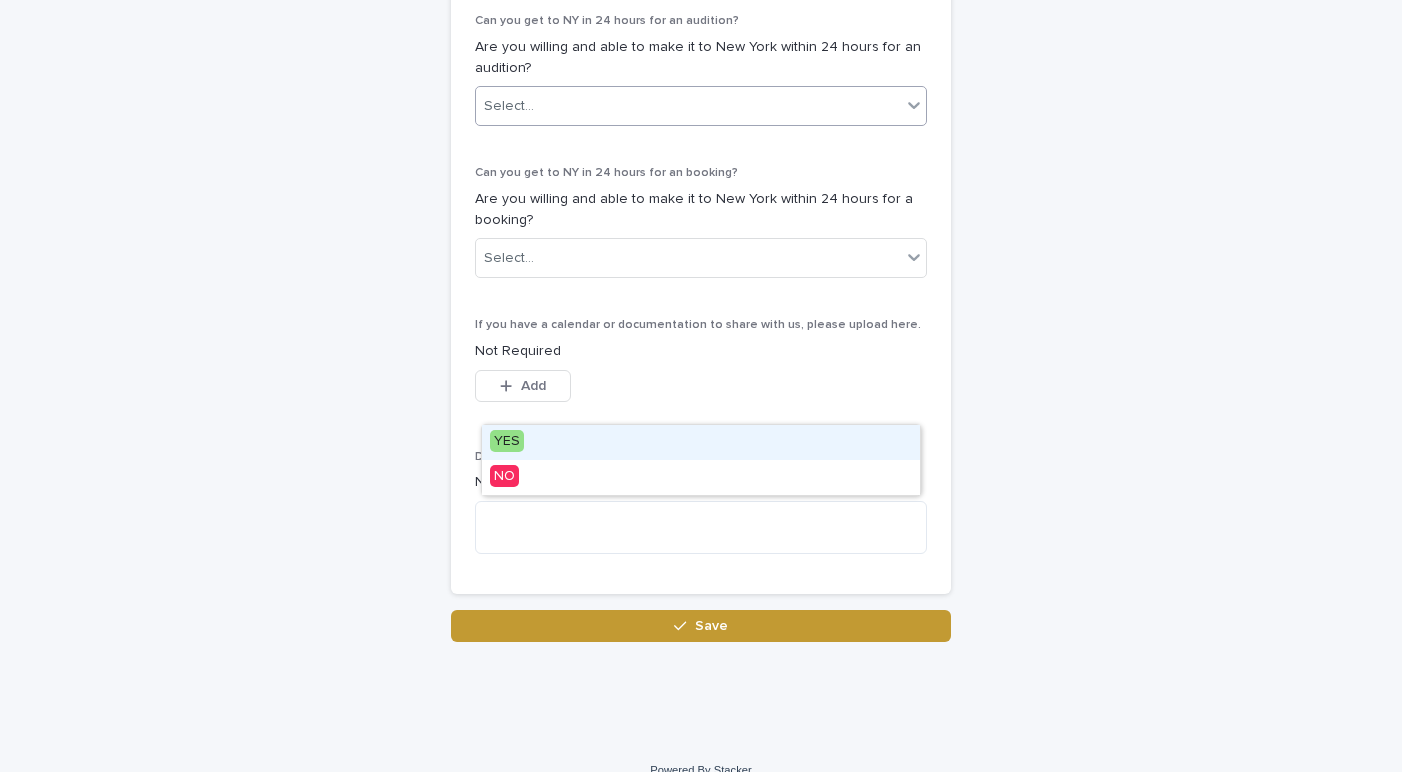 click on "YES" at bounding box center (507, 441) 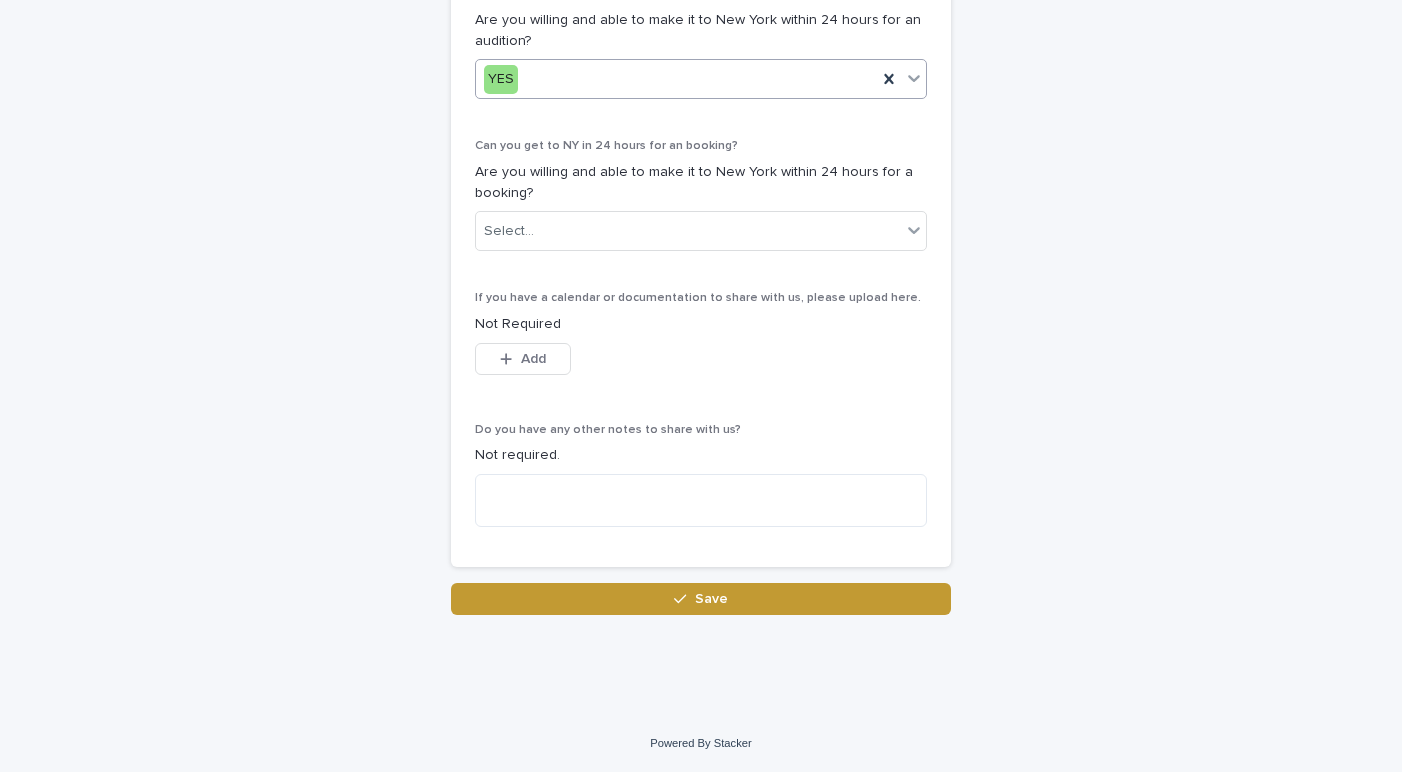 scroll, scrollTop: 1636, scrollLeft: 0, axis: vertical 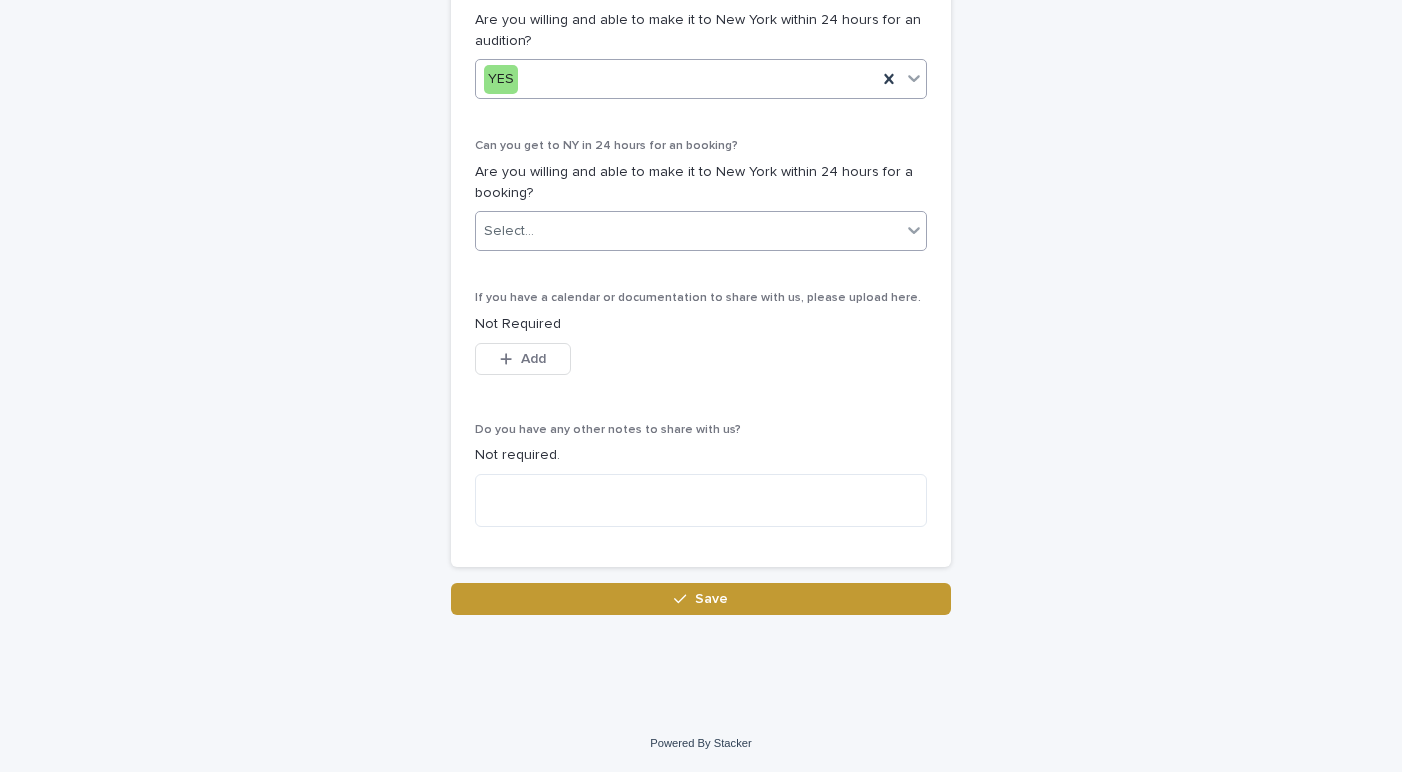 click on "Select..." at bounding box center (509, 231) 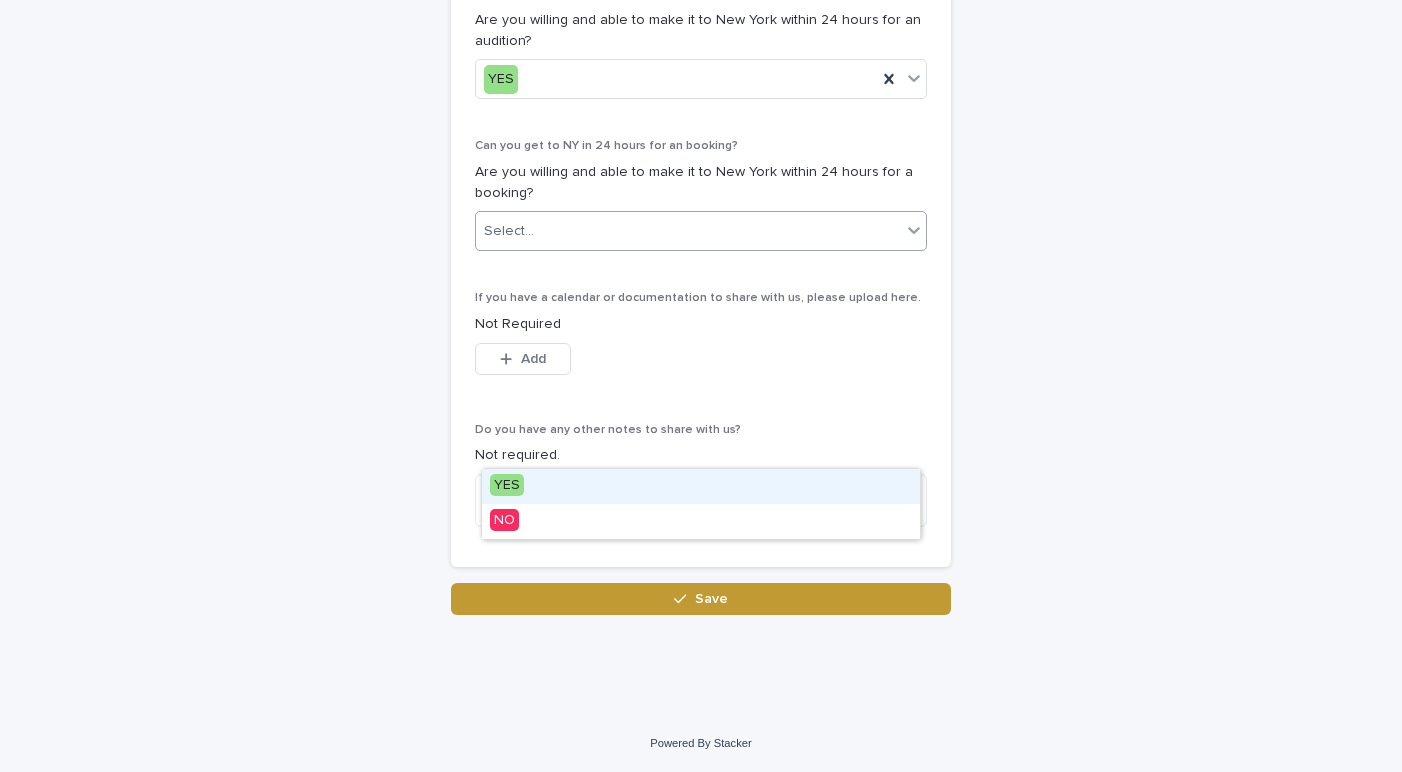 drag, startPoint x: 507, startPoint y: 476, endPoint x: 540, endPoint y: 475, distance: 33.01515 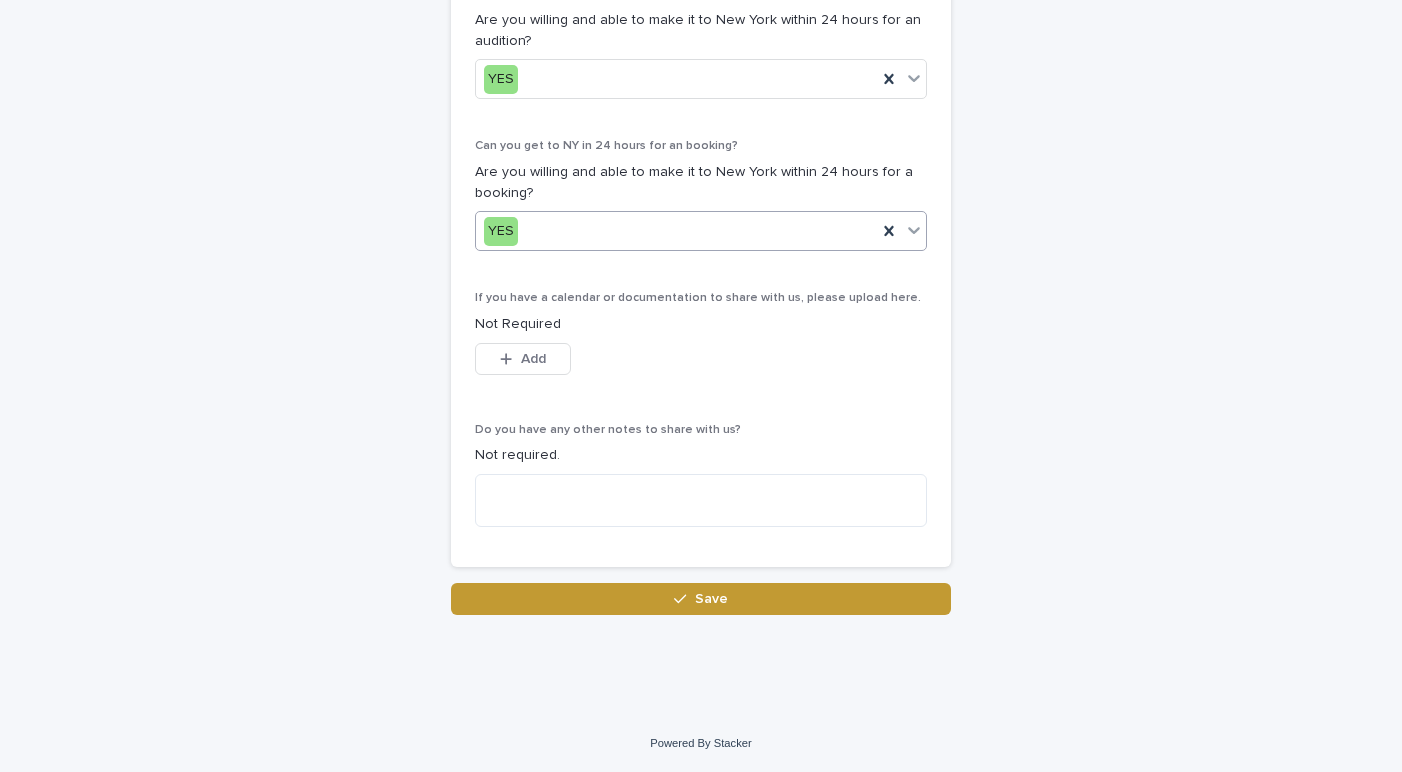 scroll, scrollTop: 1893, scrollLeft: 0, axis: vertical 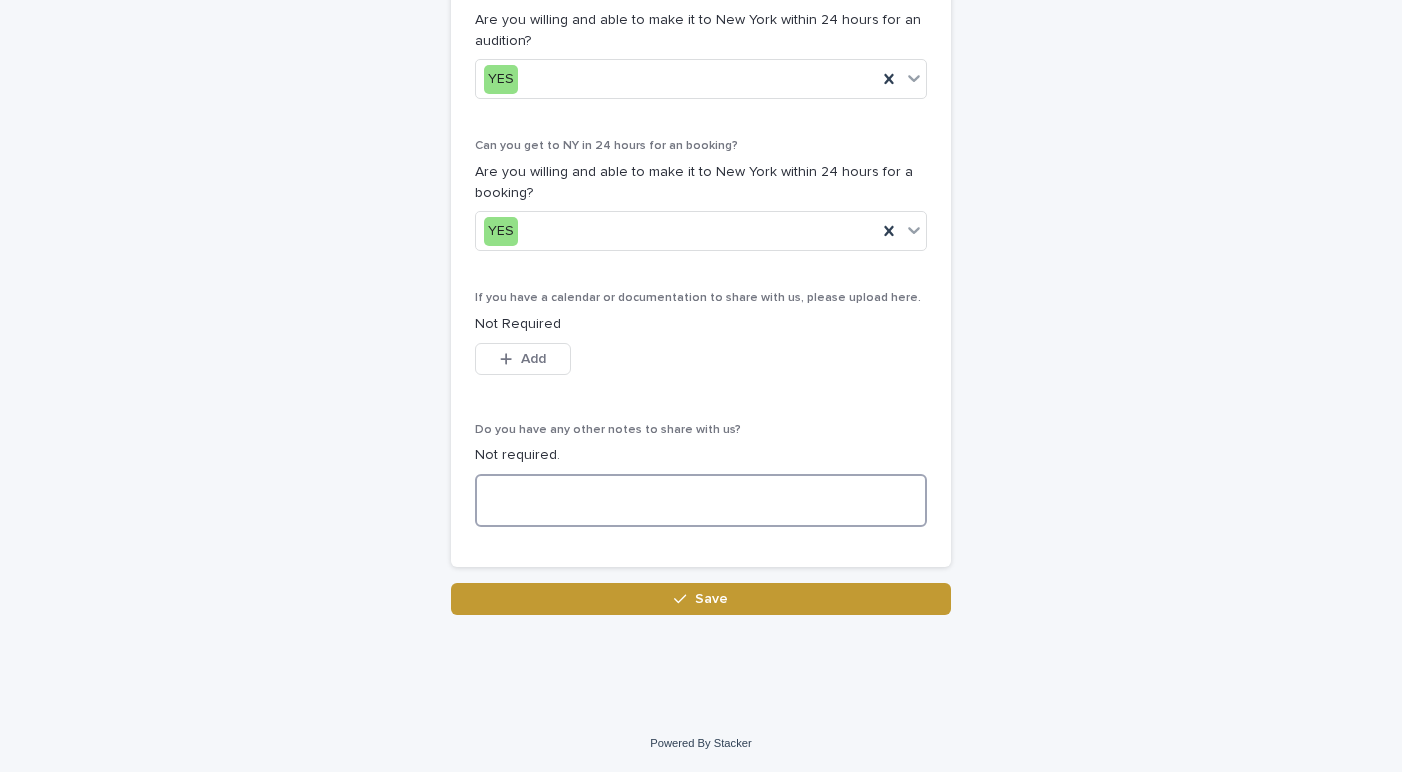 click at bounding box center [701, 500] 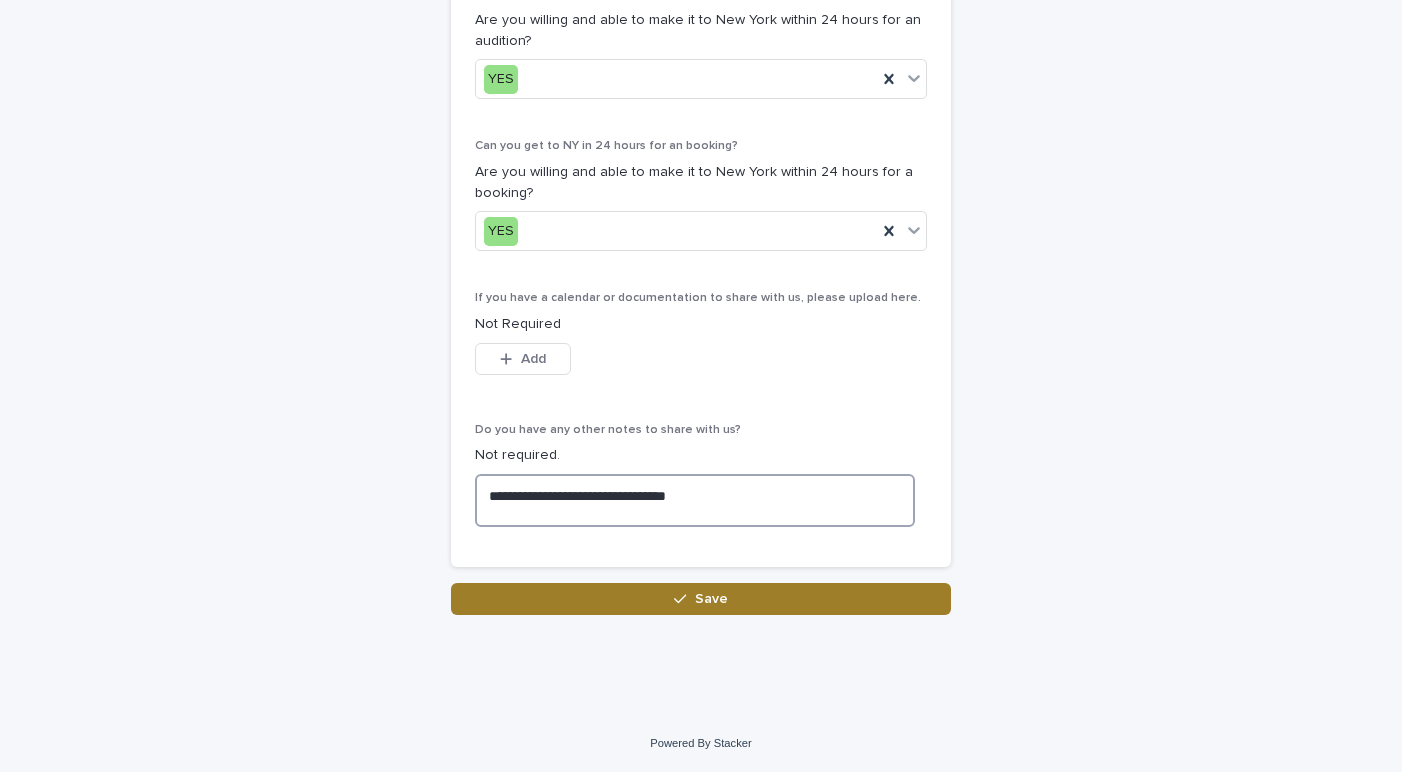 type on "**********" 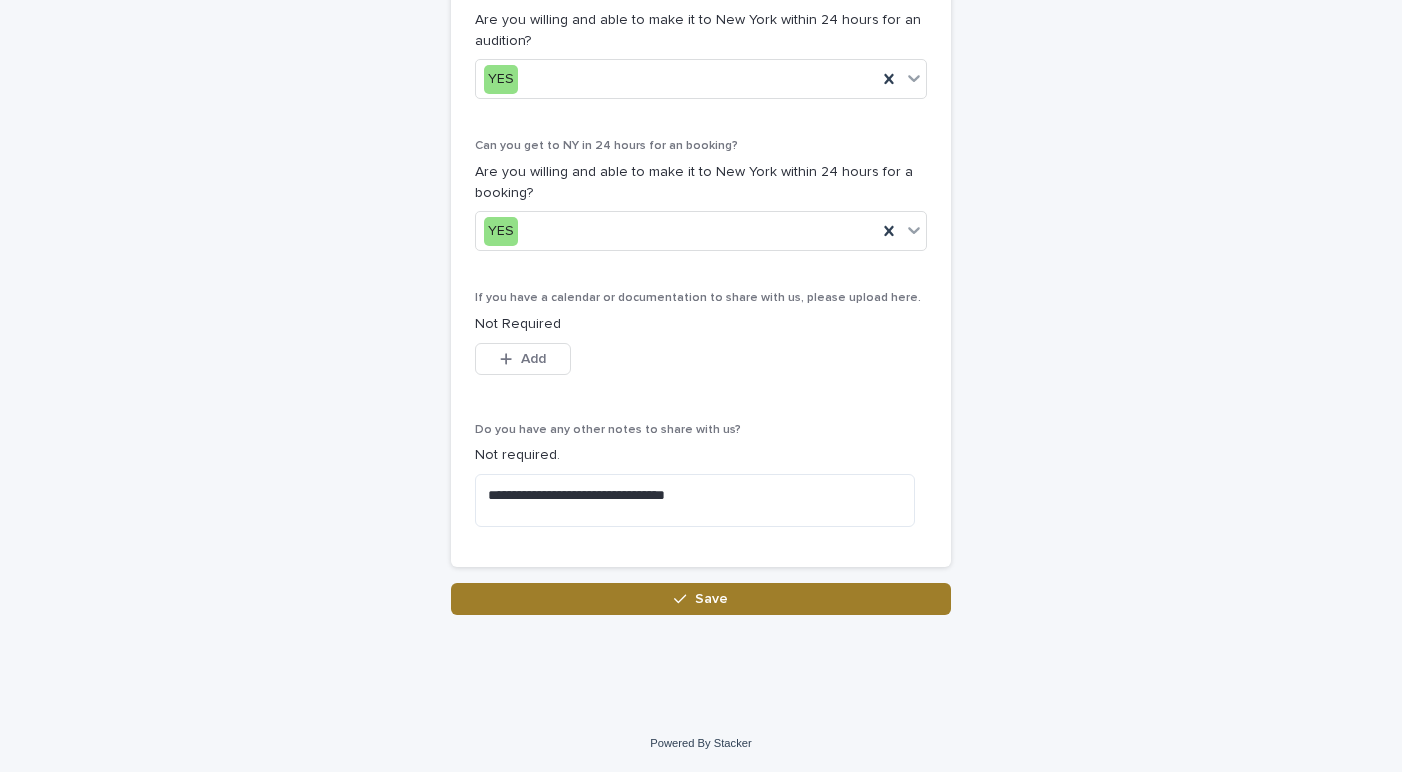 click on "Save" at bounding box center [701, 599] 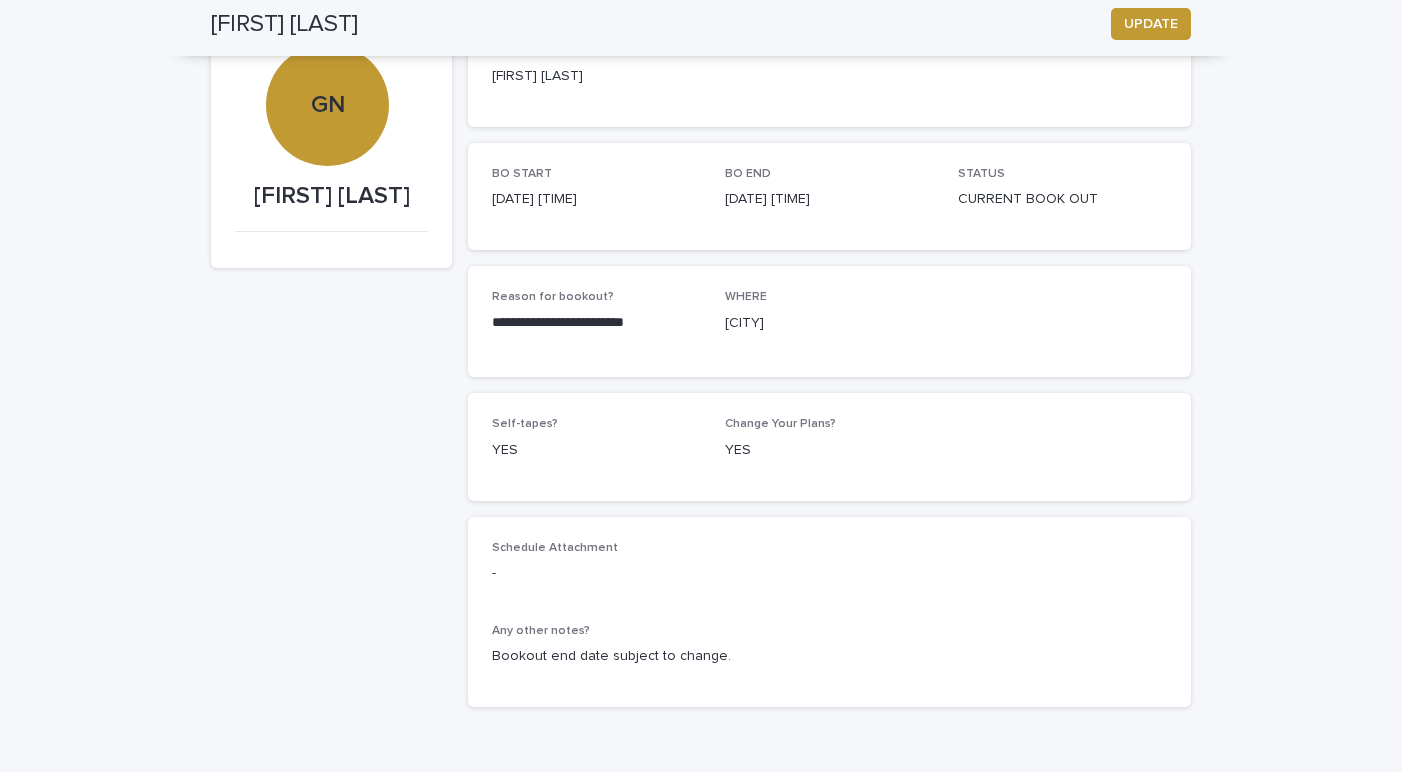 scroll, scrollTop: 0, scrollLeft: 0, axis: both 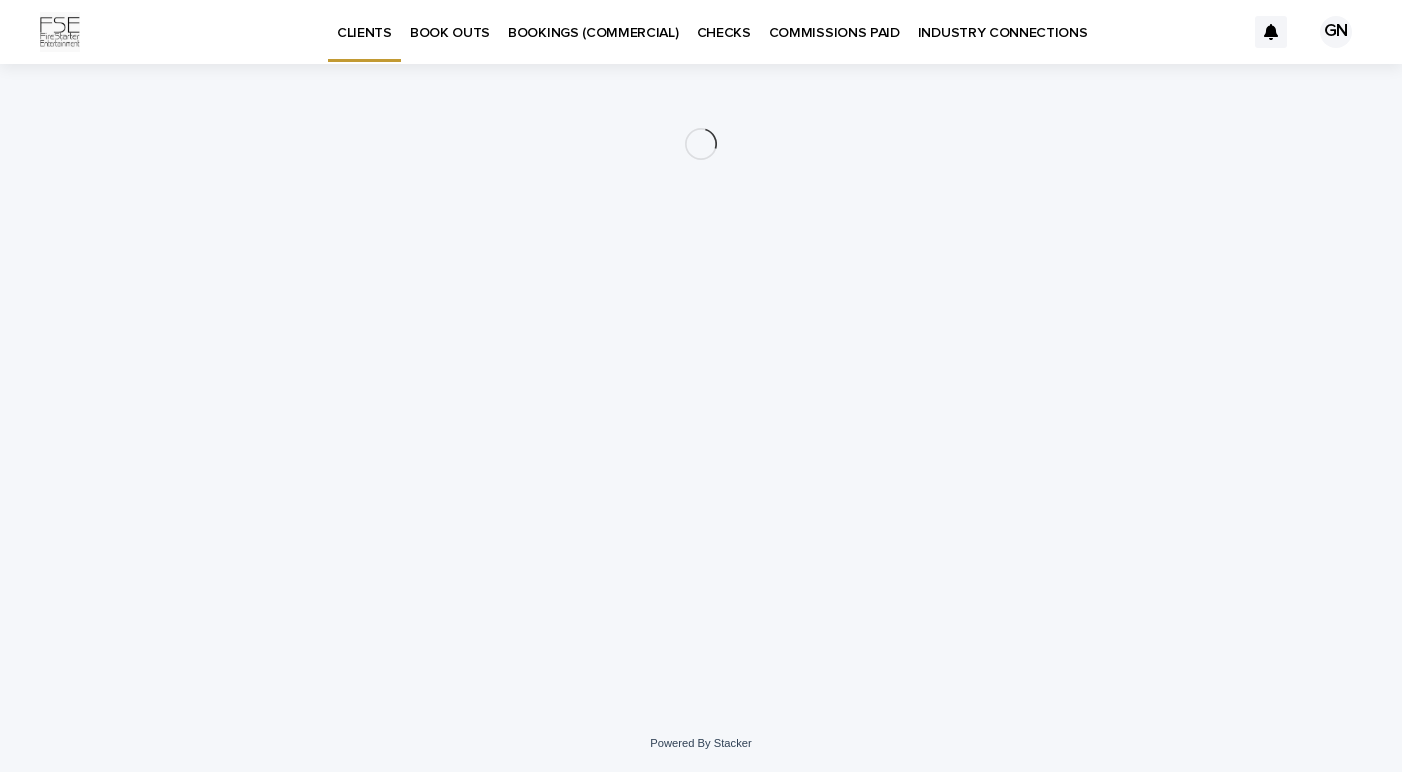 click on "GN" at bounding box center [1336, 32] 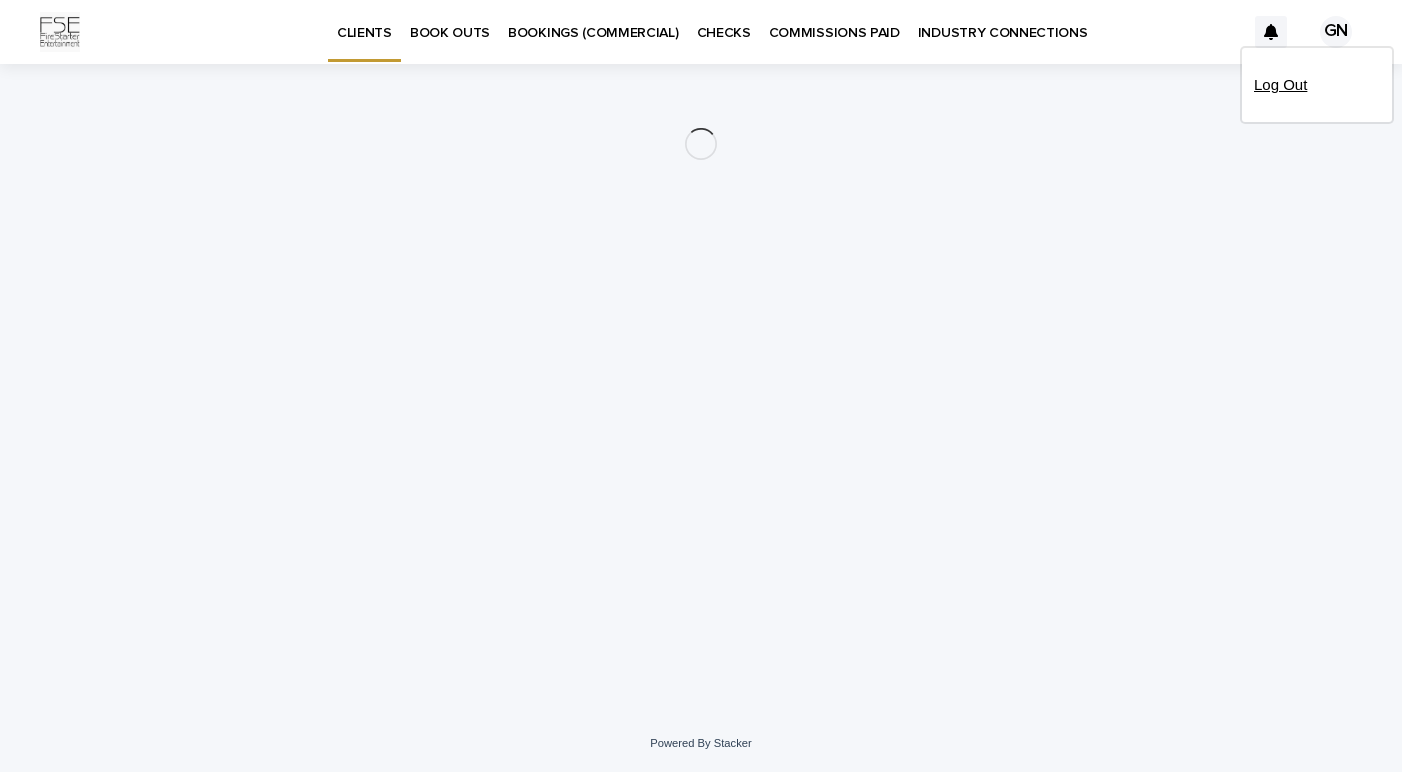 click on "Log Out" at bounding box center (1317, 85) 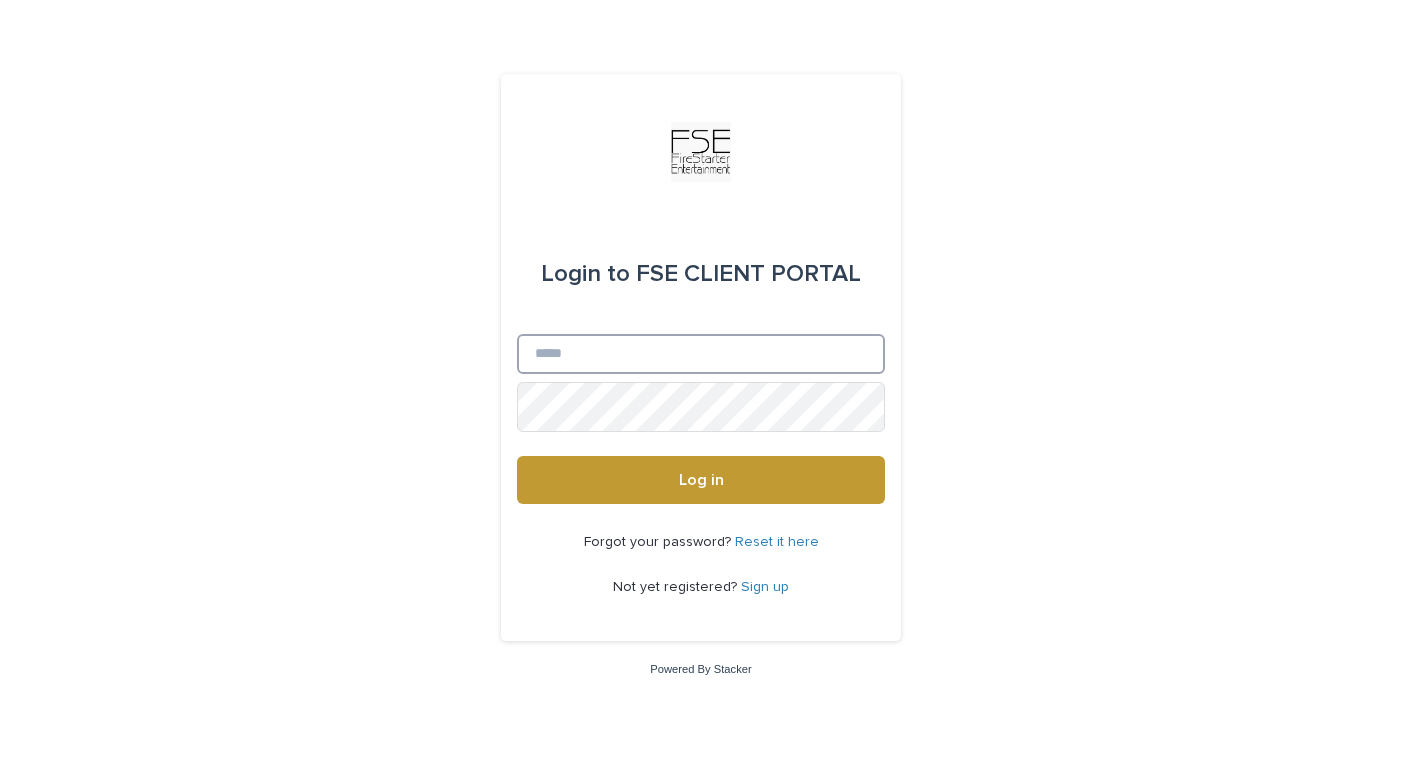 type on "**********" 